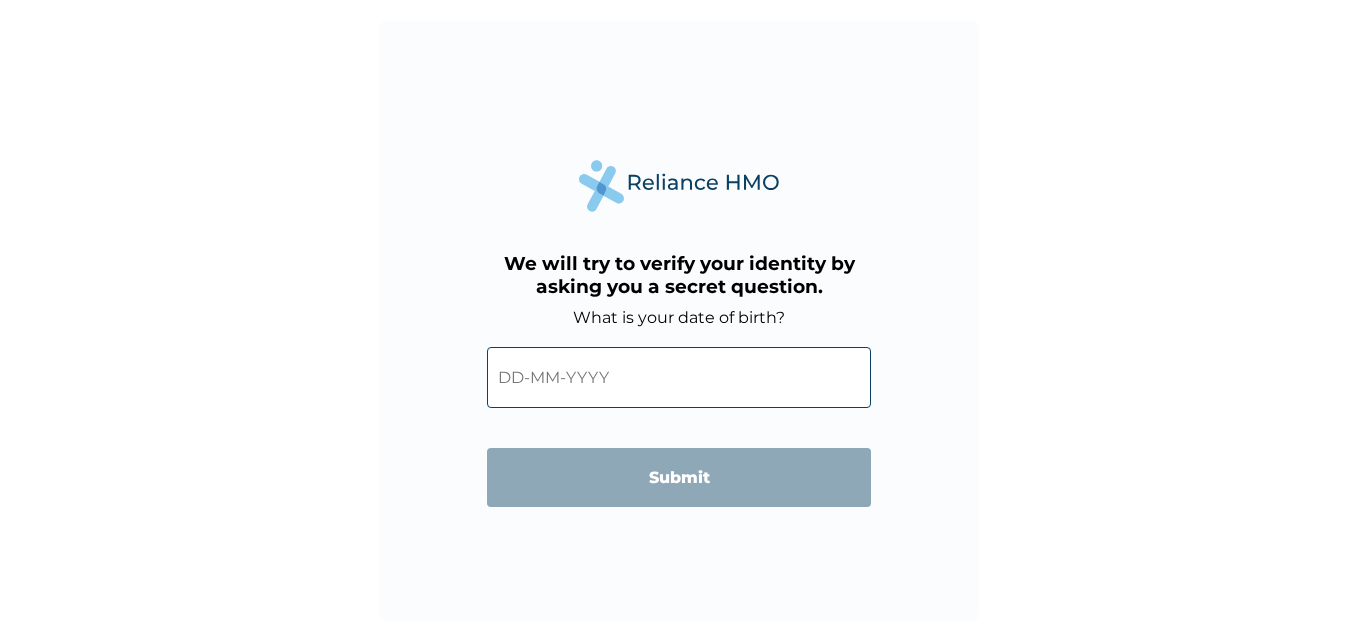 scroll, scrollTop: 0, scrollLeft: 0, axis: both 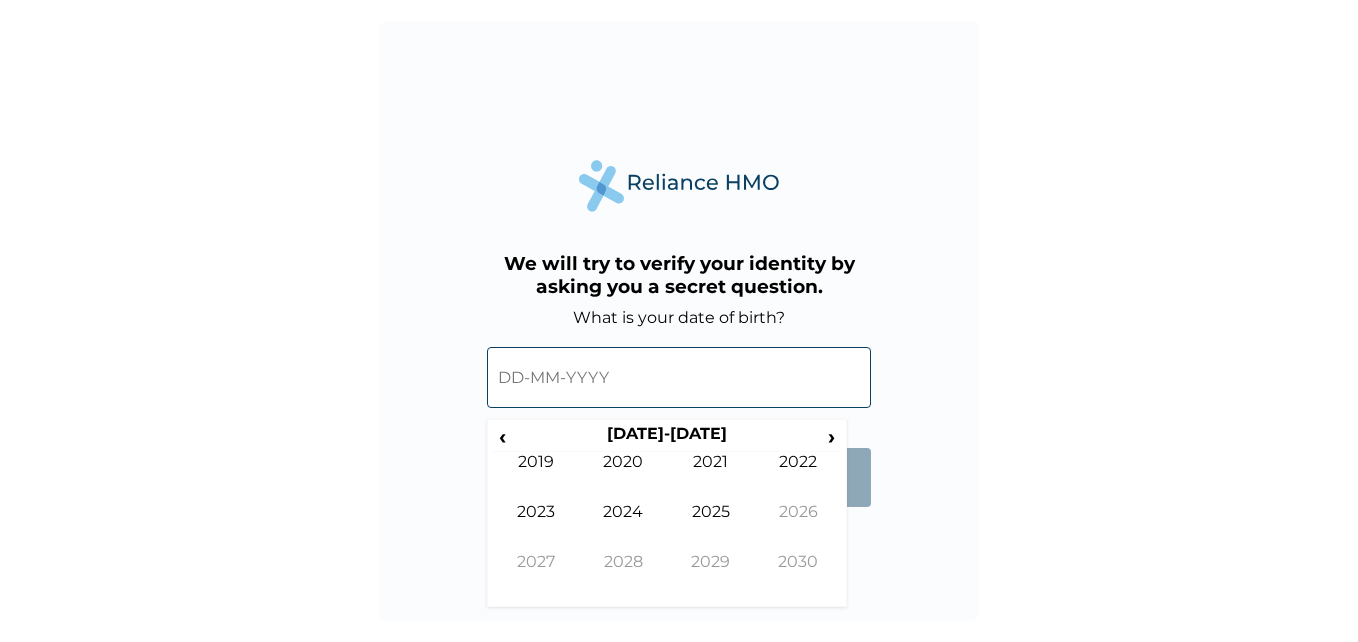 click at bounding box center [679, 377] 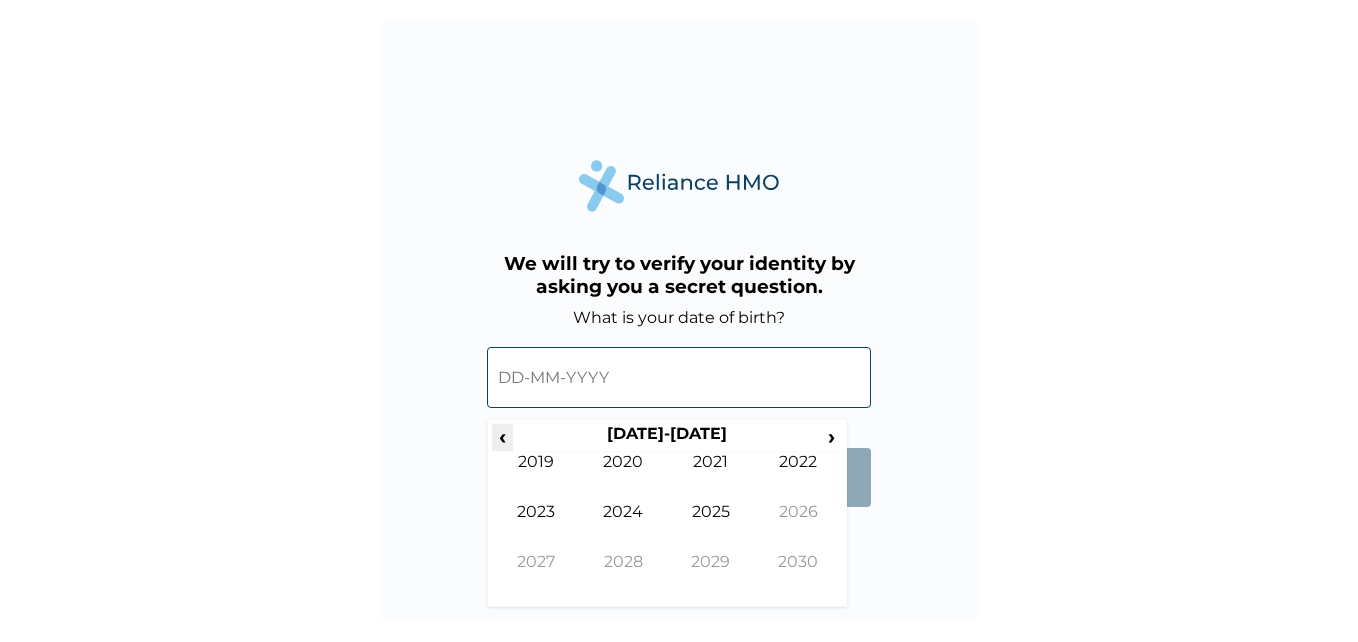 click on "‹" at bounding box center [502, 436] 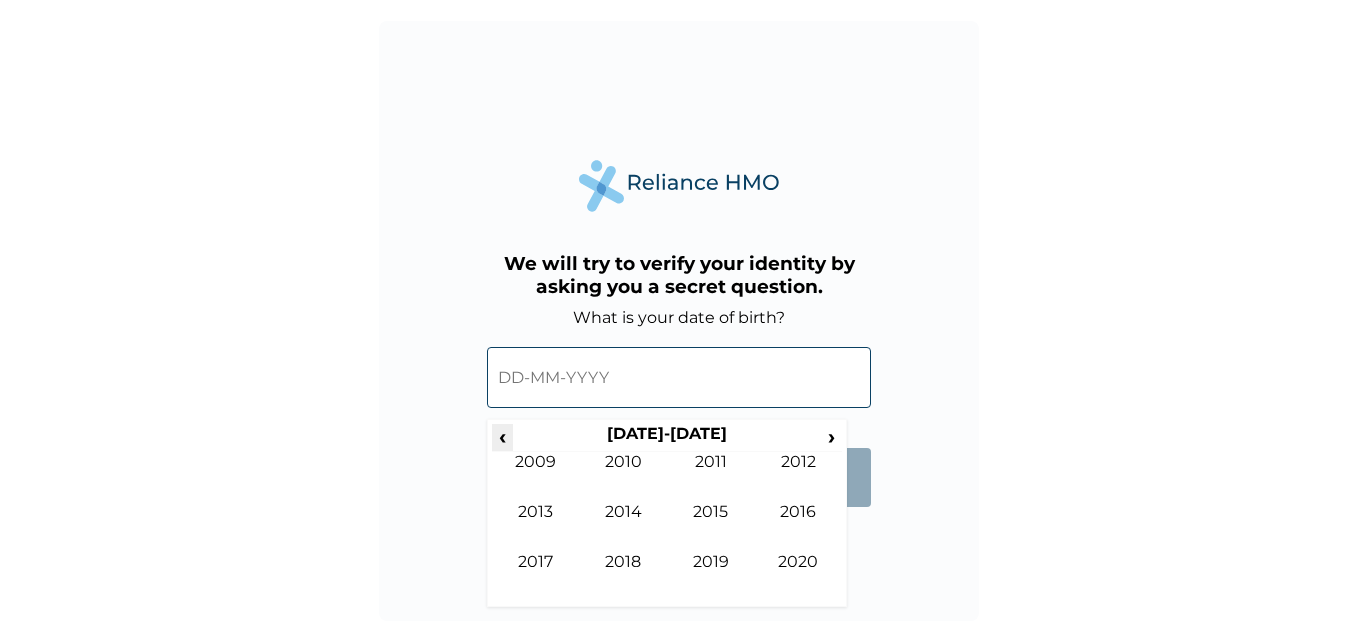 click on "‹" at bounding box center (502, 436) 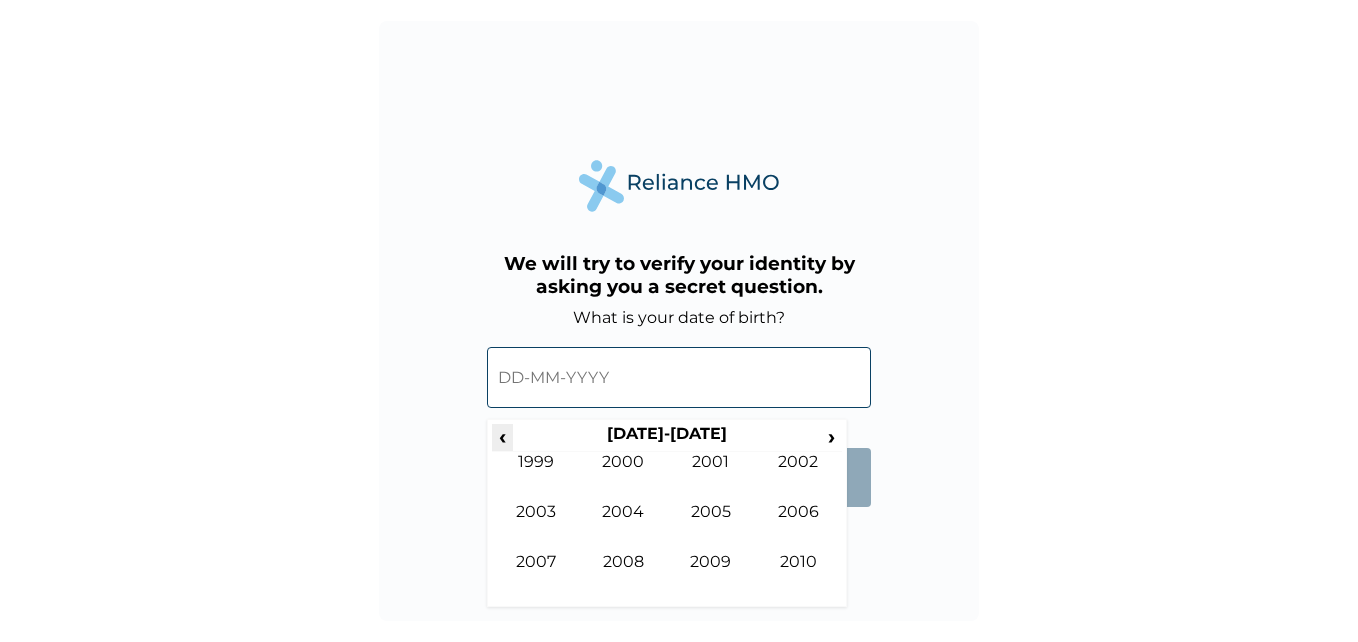click on "‹" at bounding box center [502, 436] 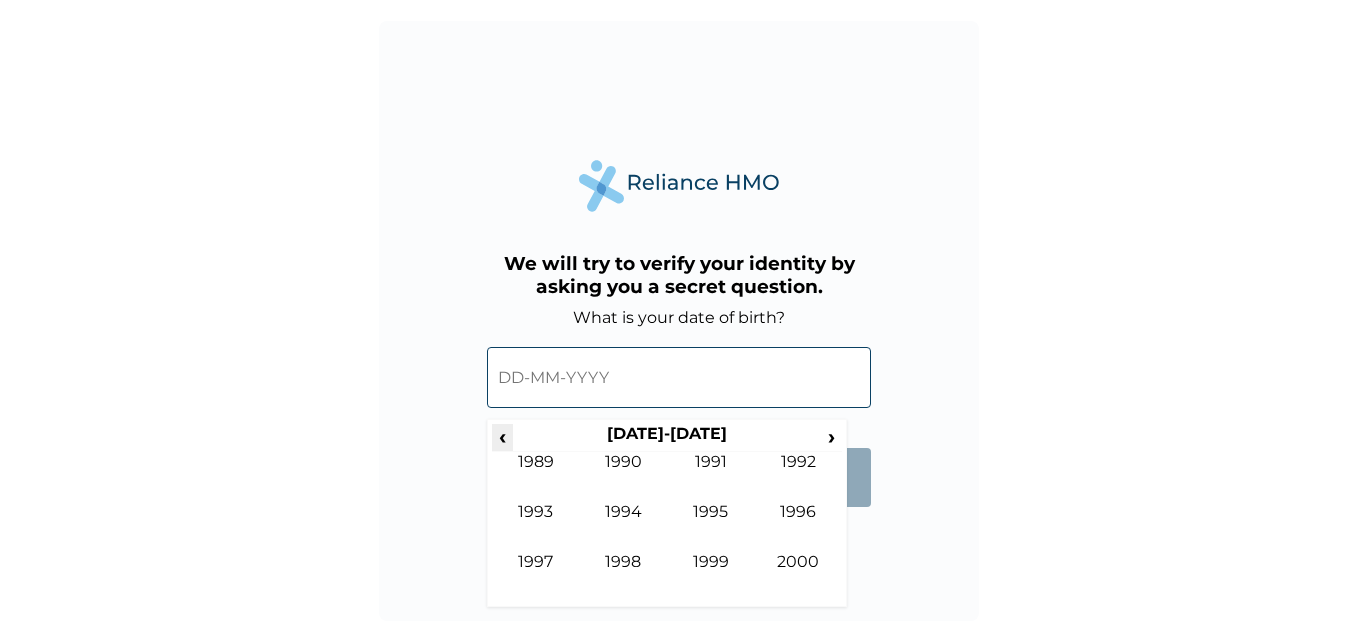 click on "‹" at bounding box center [502, 436] 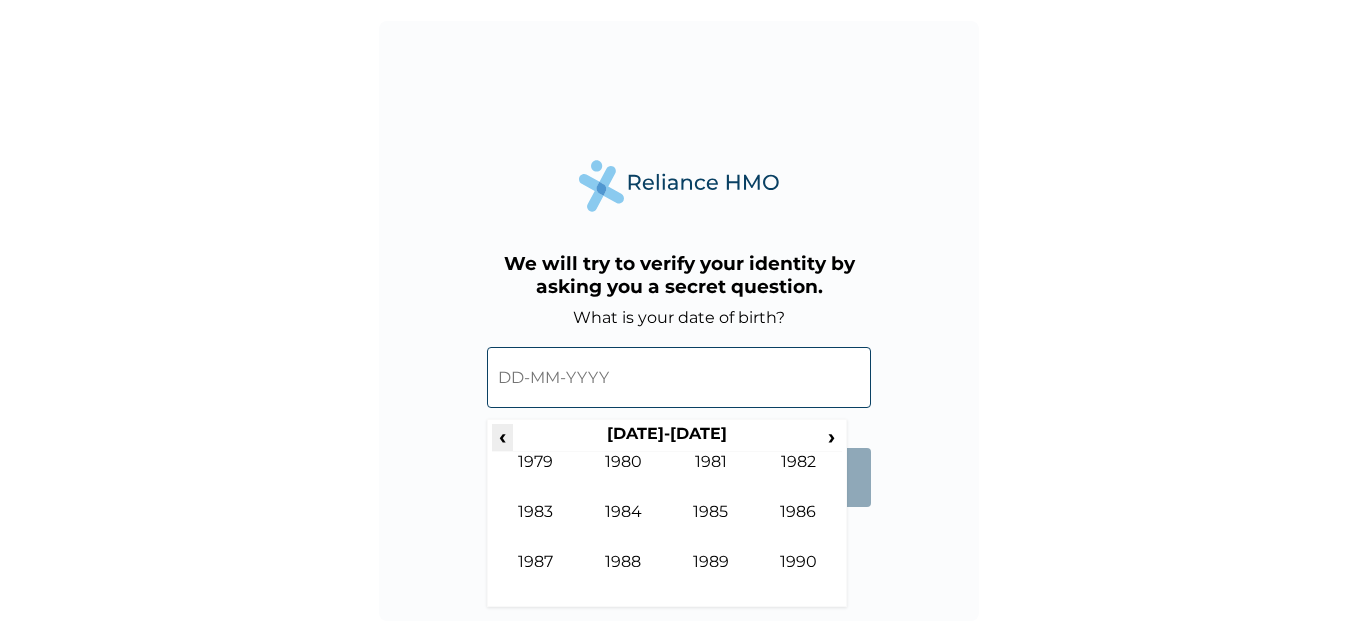 click on "‹" at bounding box center (502, 436) 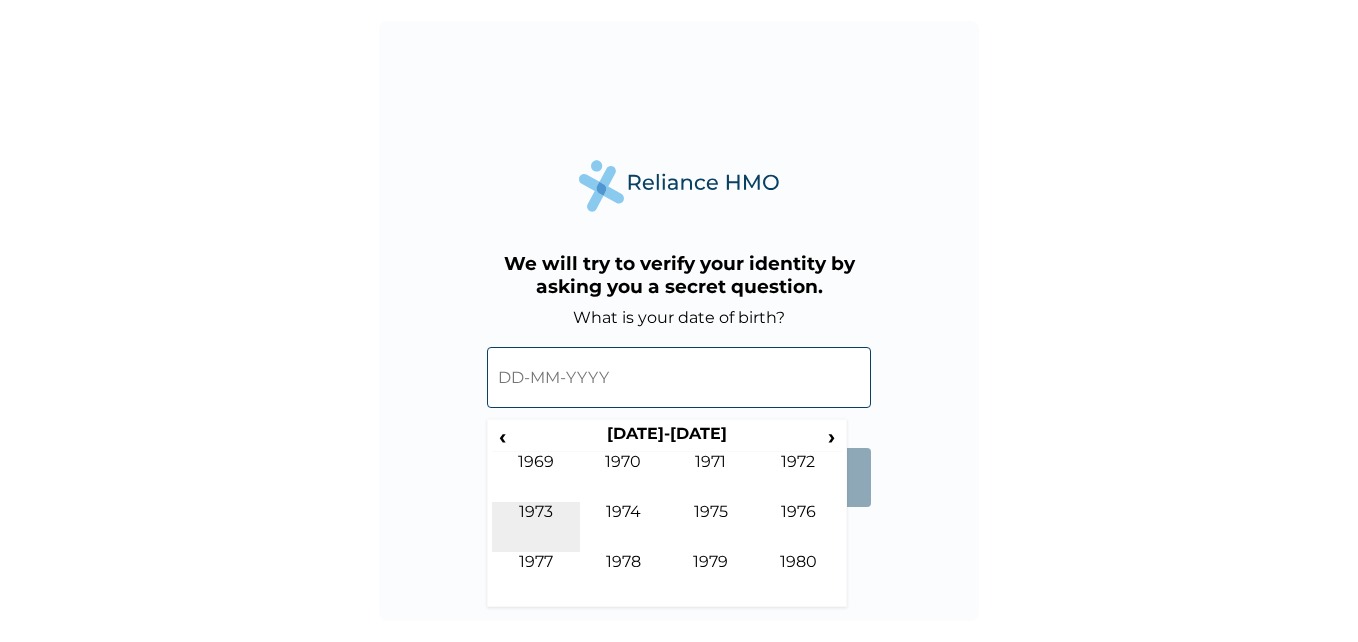 click on "1973" at bounding box center [536, 527] 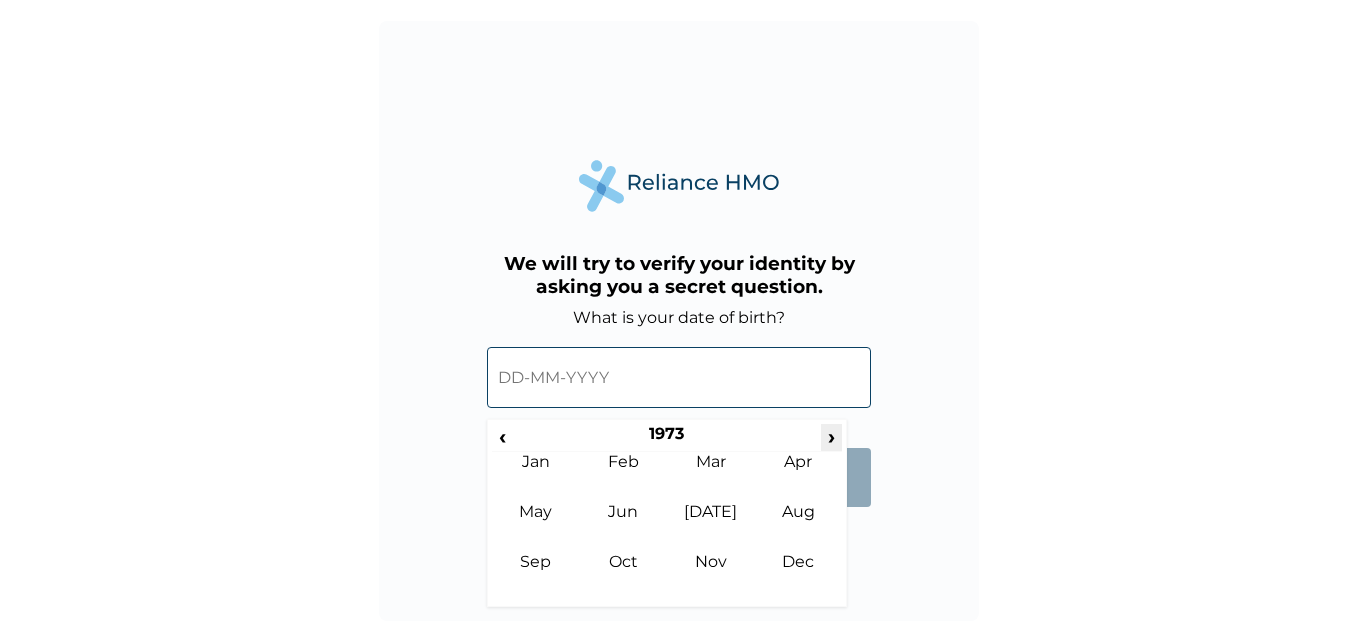 click on "›" at bounding box center [832, 436] 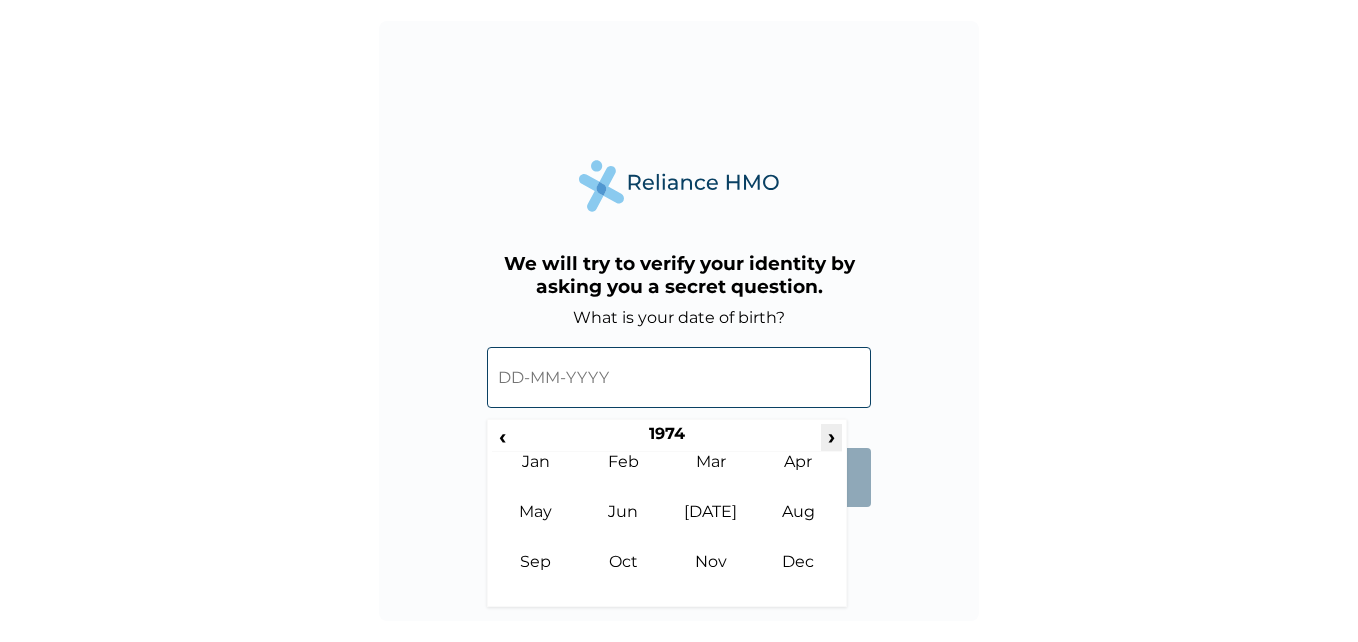 click on "›" at bounding box center (832, 436) 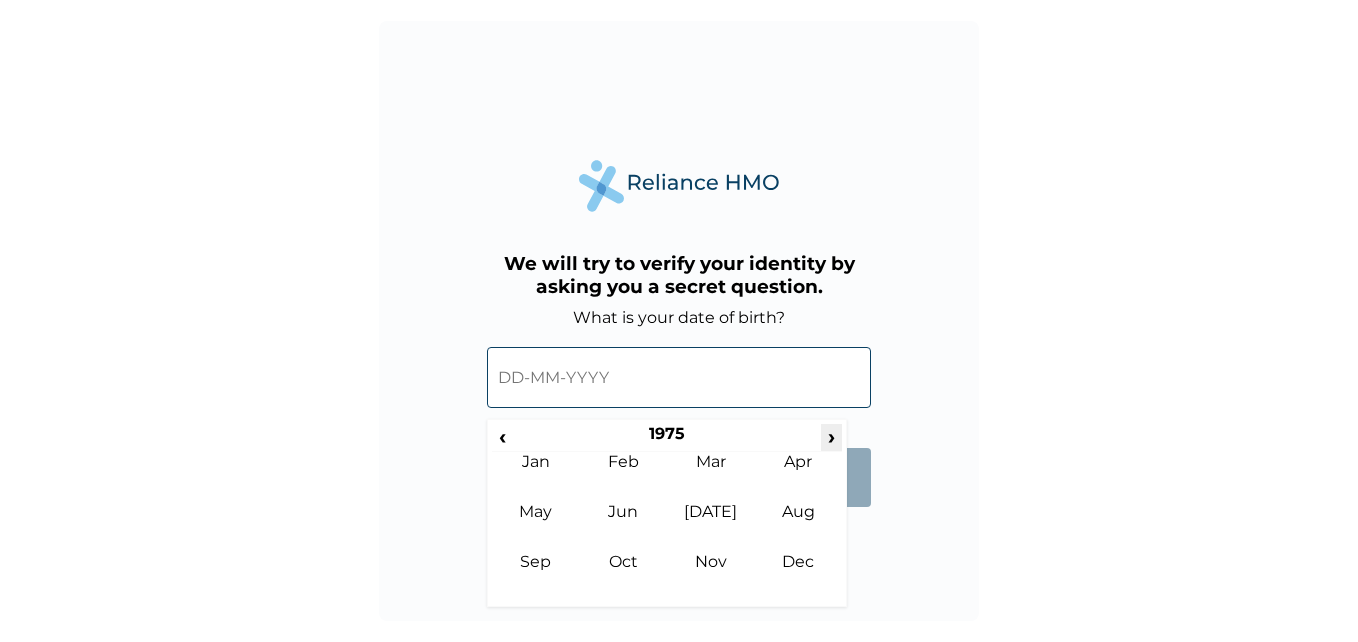 click on "›" at bounding box center (832, 436) 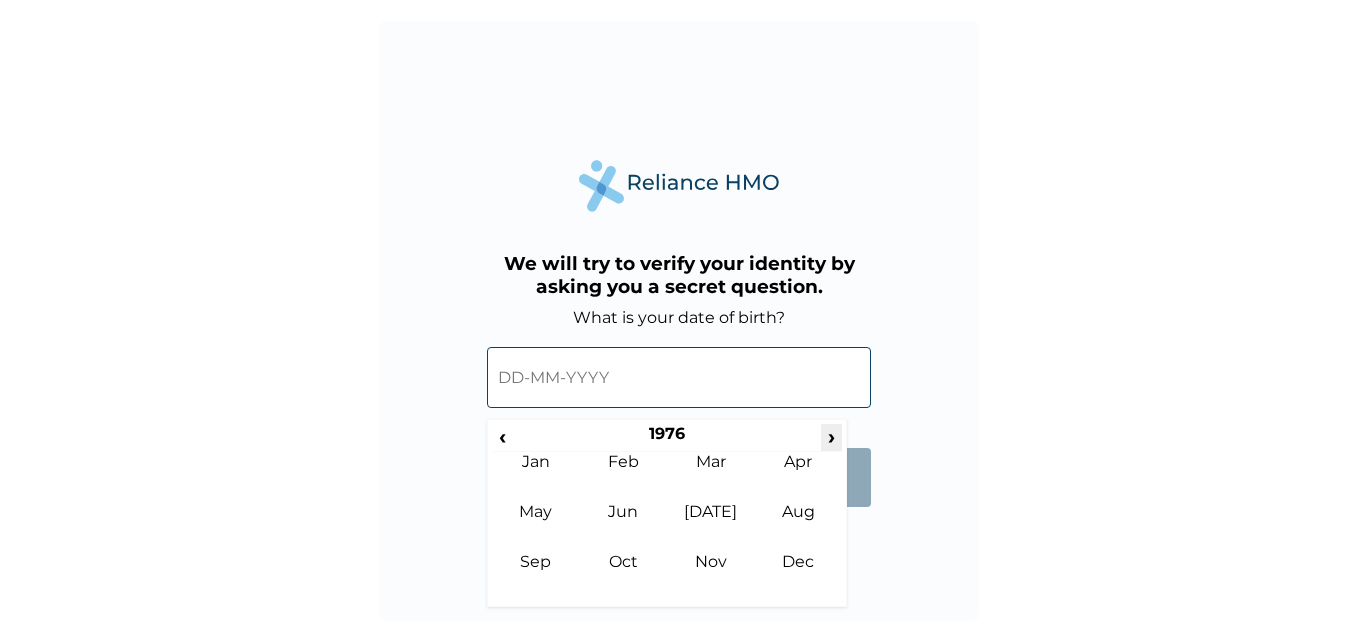 click on "›" at bounding box center (832, 436) 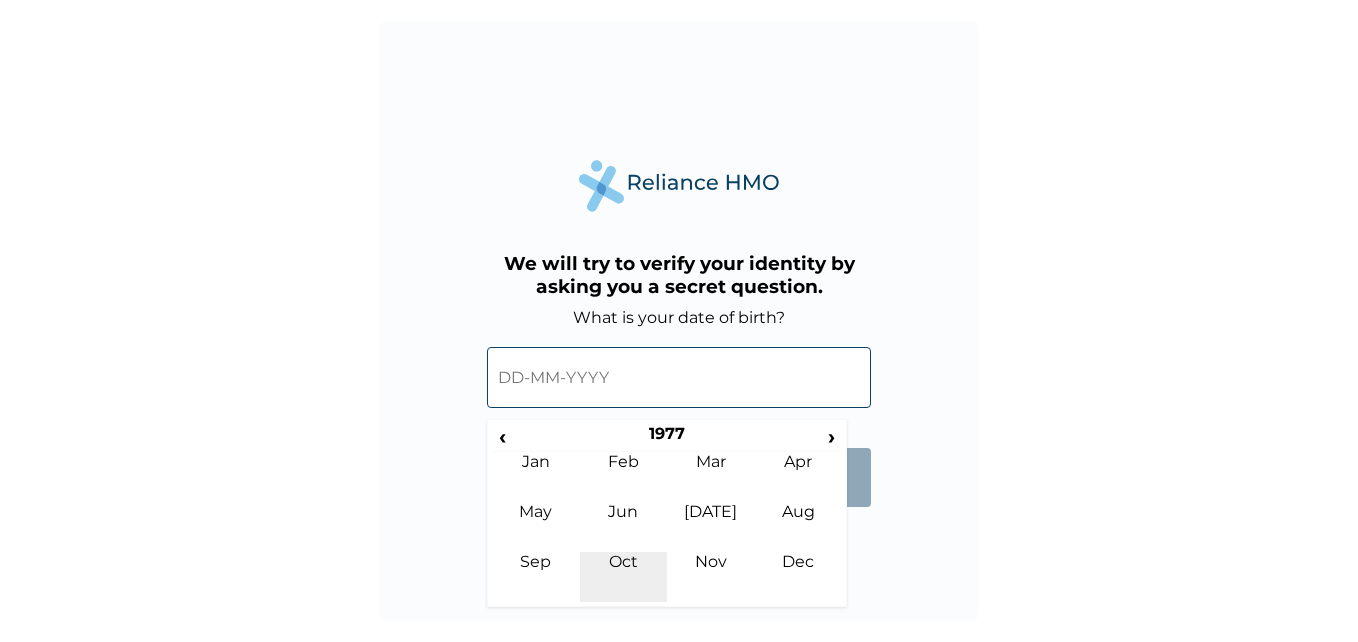 click on "Oct" at bounding box center (624, 577) 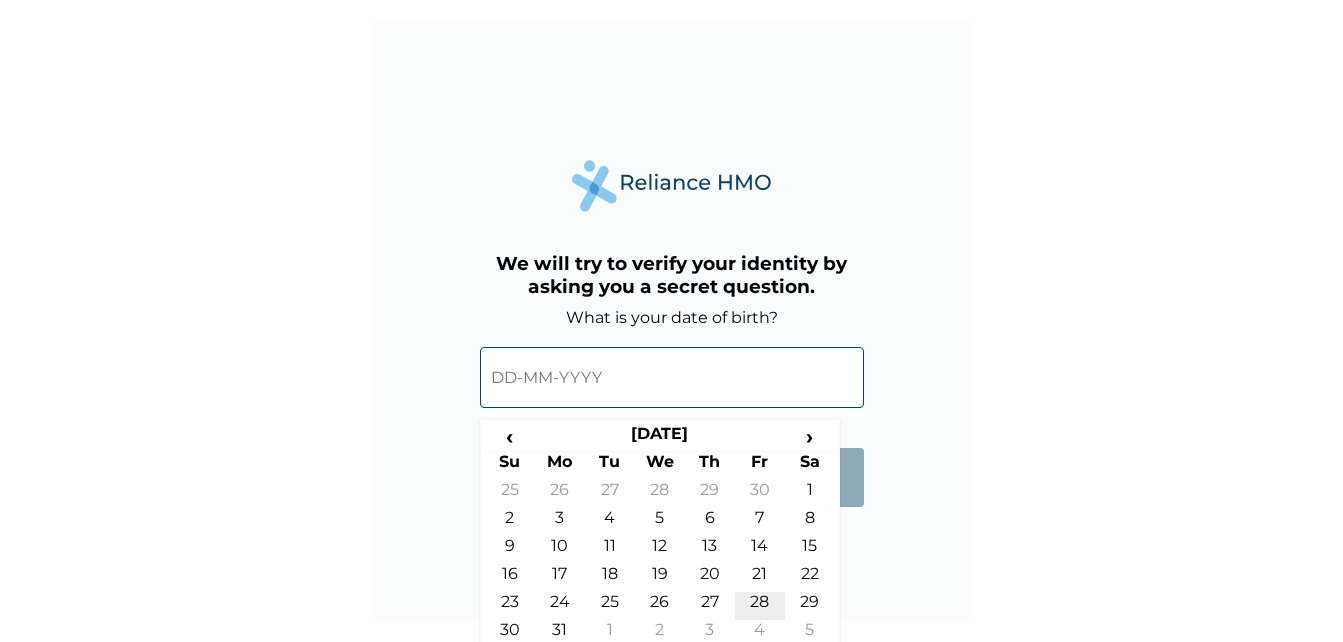 click on "28" at bounding box center (760, 606) 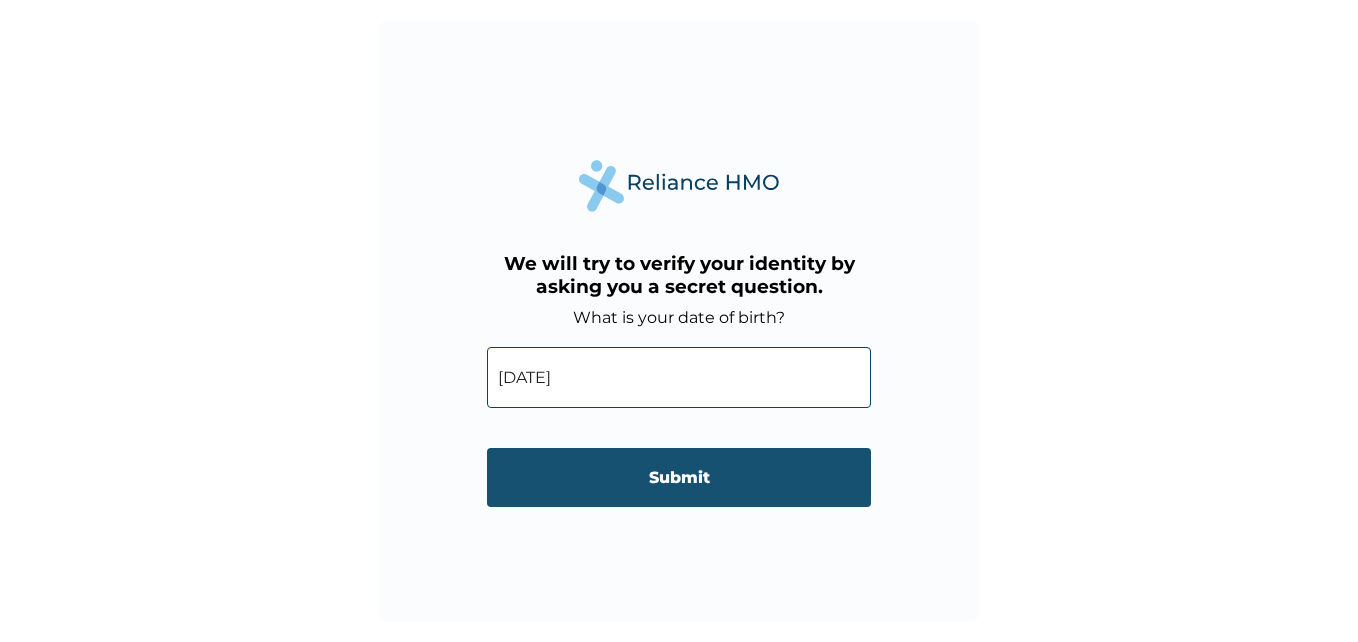 click on "Submit" at bounding box center [679, 477] 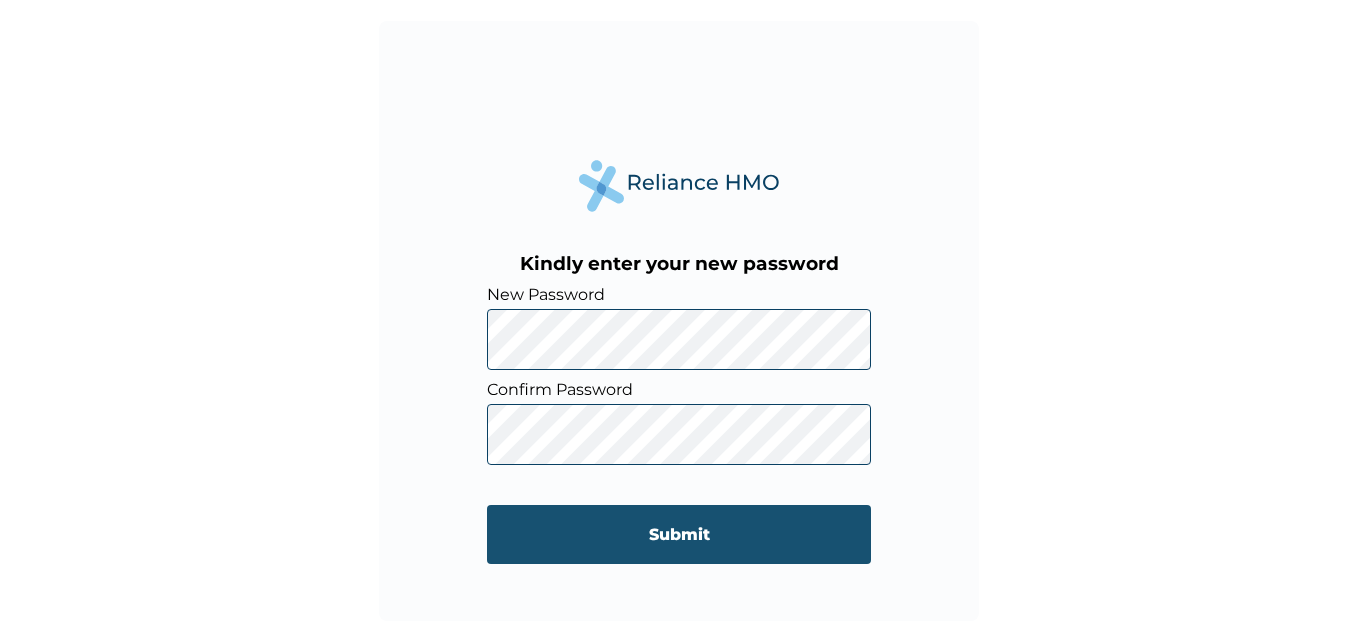 click on "Submit" at bounding box center [679, 534] 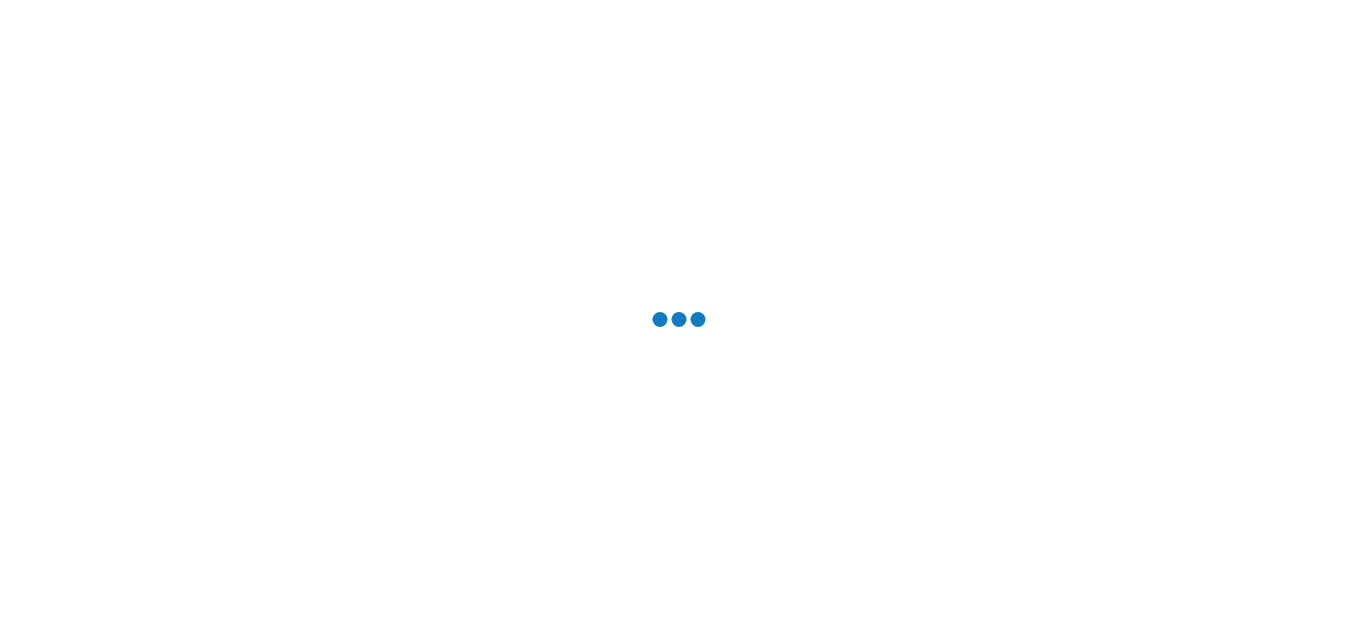 scroll, scrollTop: 0, scrollLeft: 0, axis: both 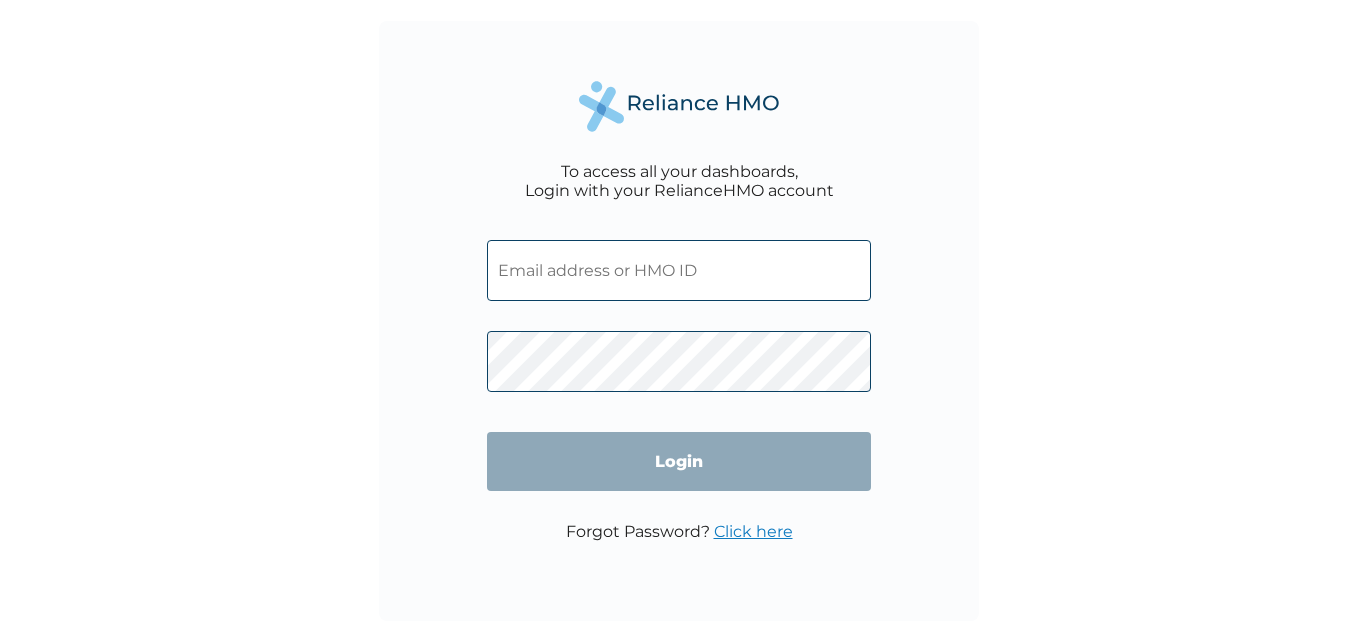 click at bounding box center [679, 270] 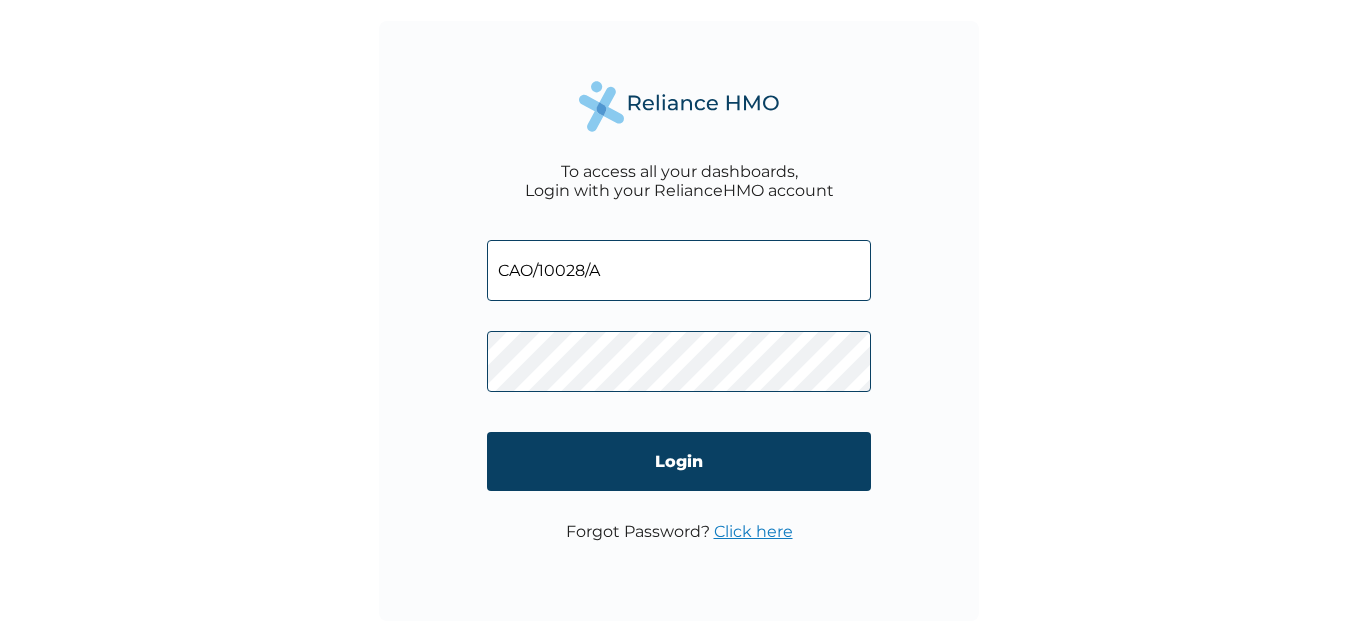 type on "CAO/10028/A" 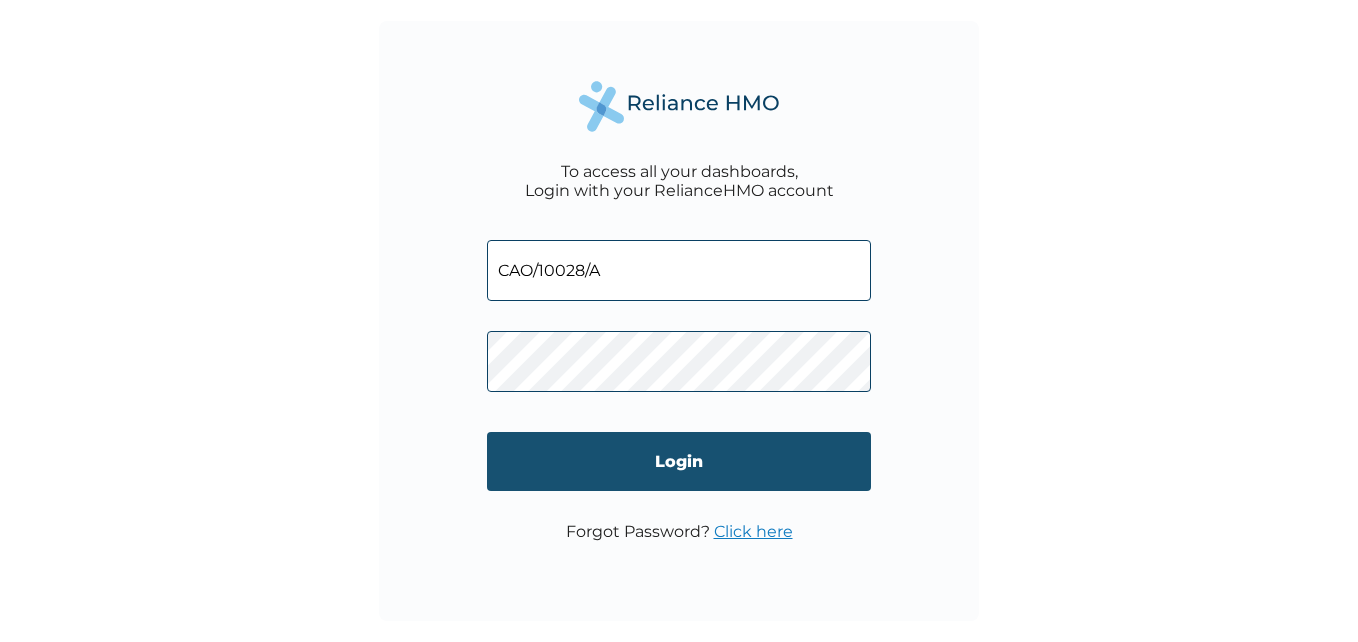 click on "Login" at bounding box center [679, 461] 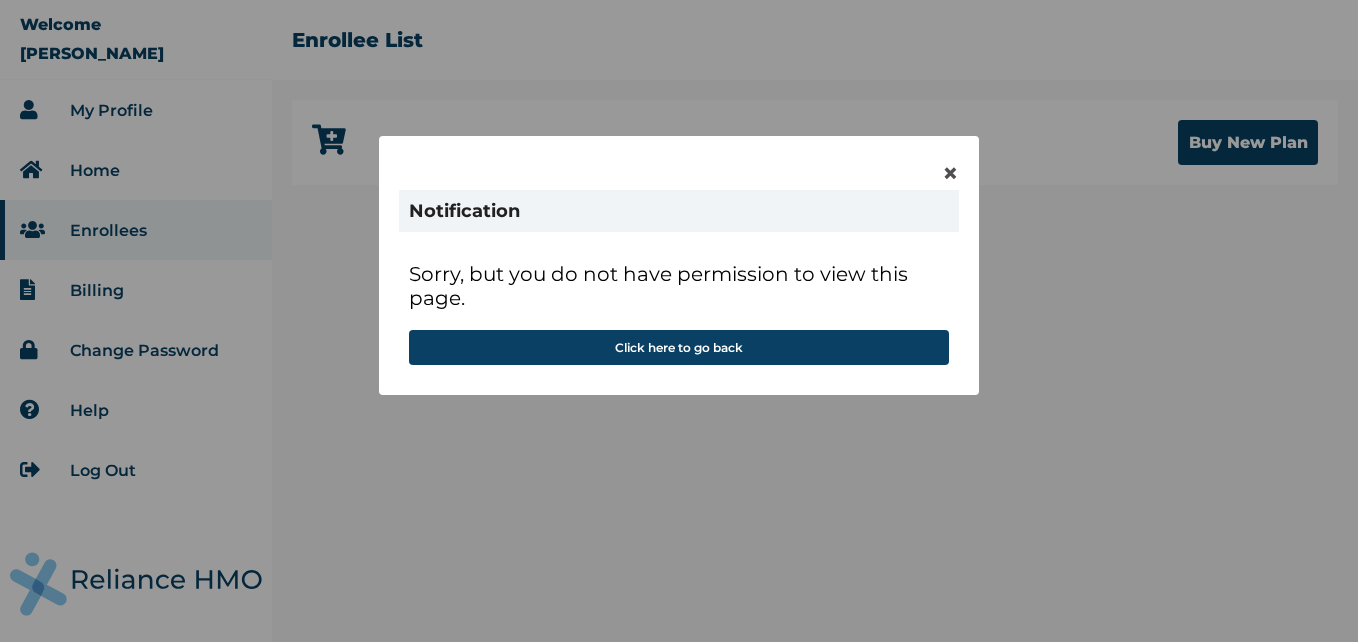 scroll, scrollTop: 0, scrollLeft: 0, axis: both 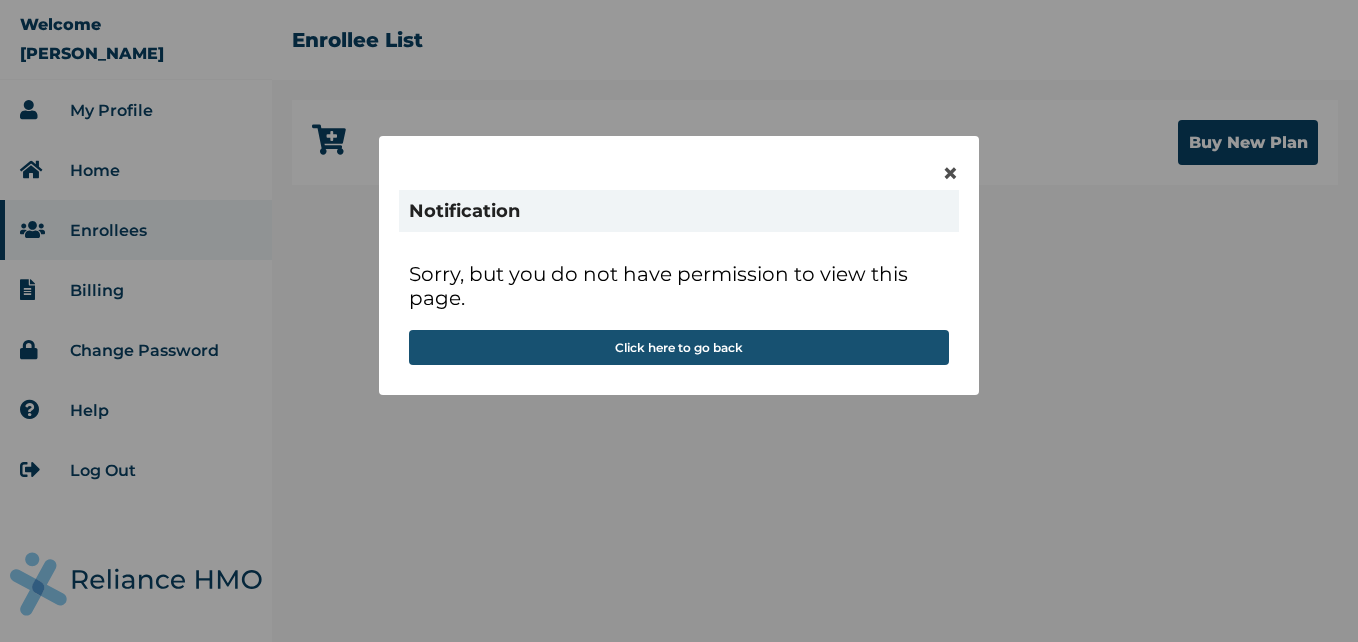 click on "Click here to go back" at bounding box center (679, 347) 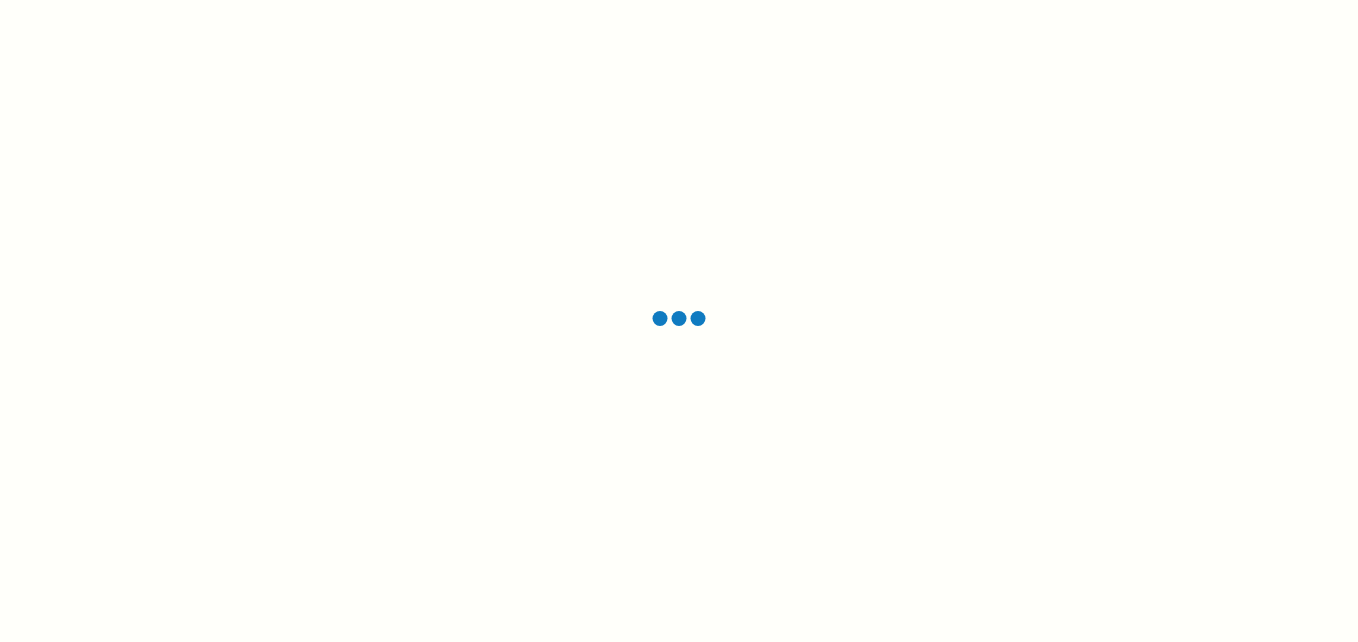 scroll, scrollTop: 0, scrollLeft: 0, axis: both 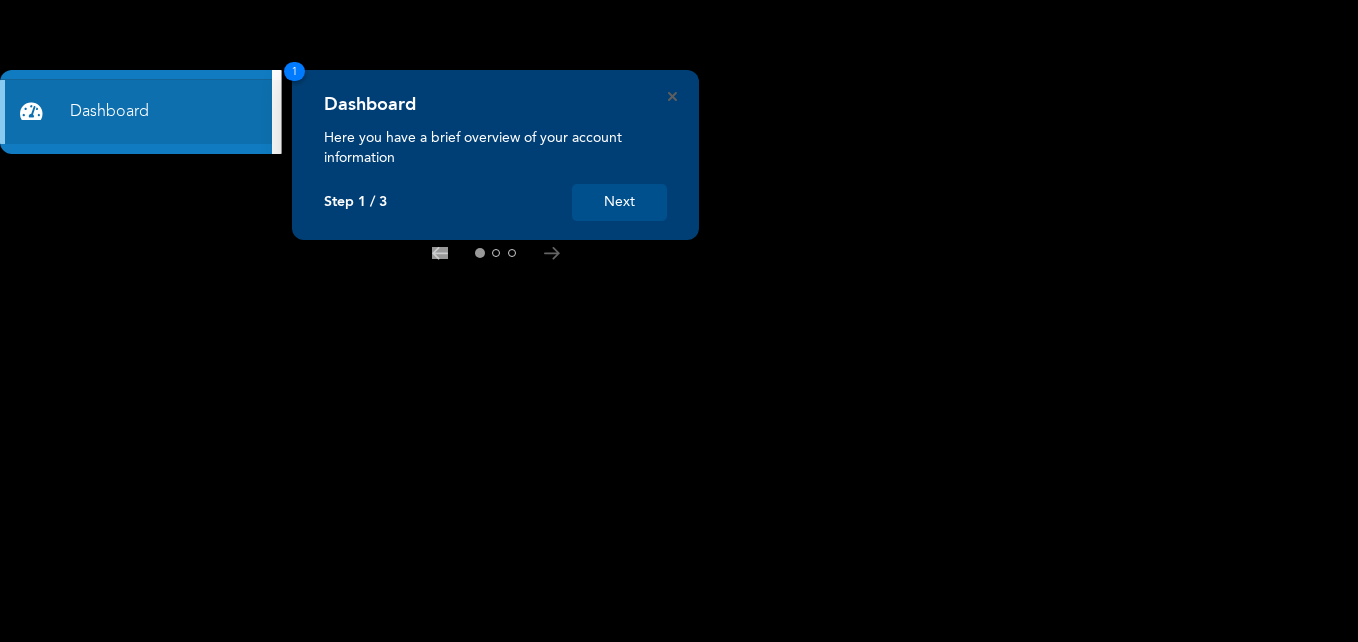 click on "Next" at bounding box center [619, 202] 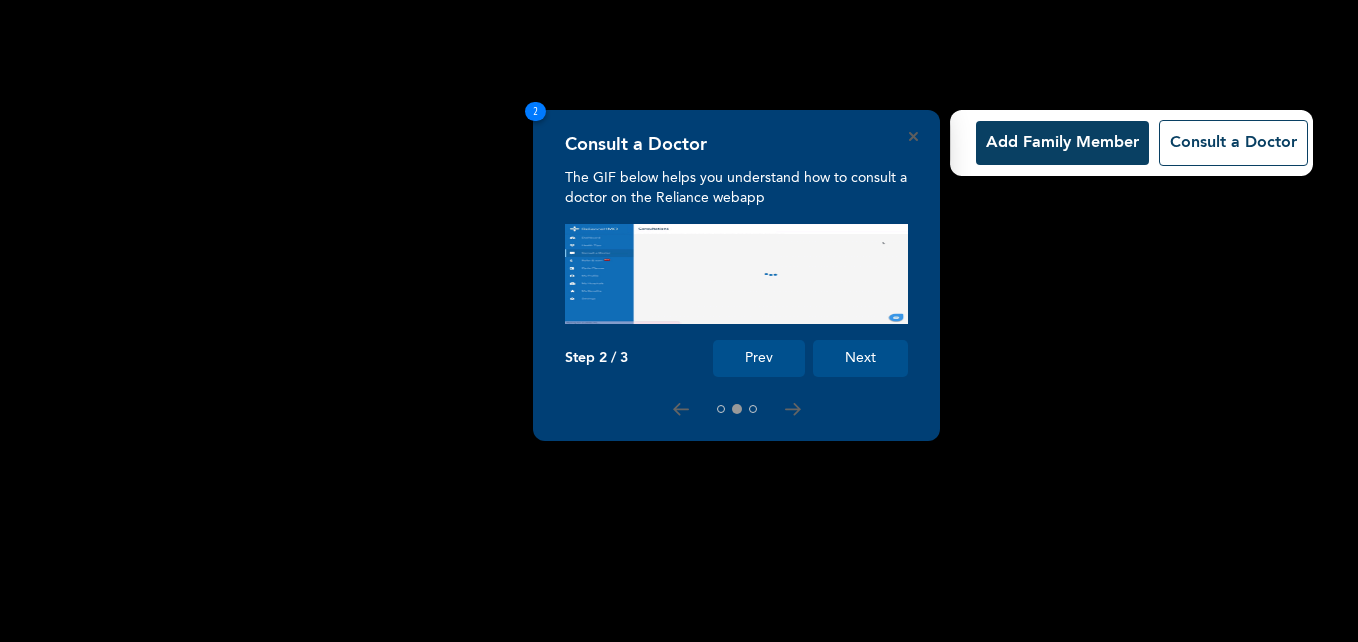 scroll, scrollTop: 0, scrollLeft: 0, axis: both 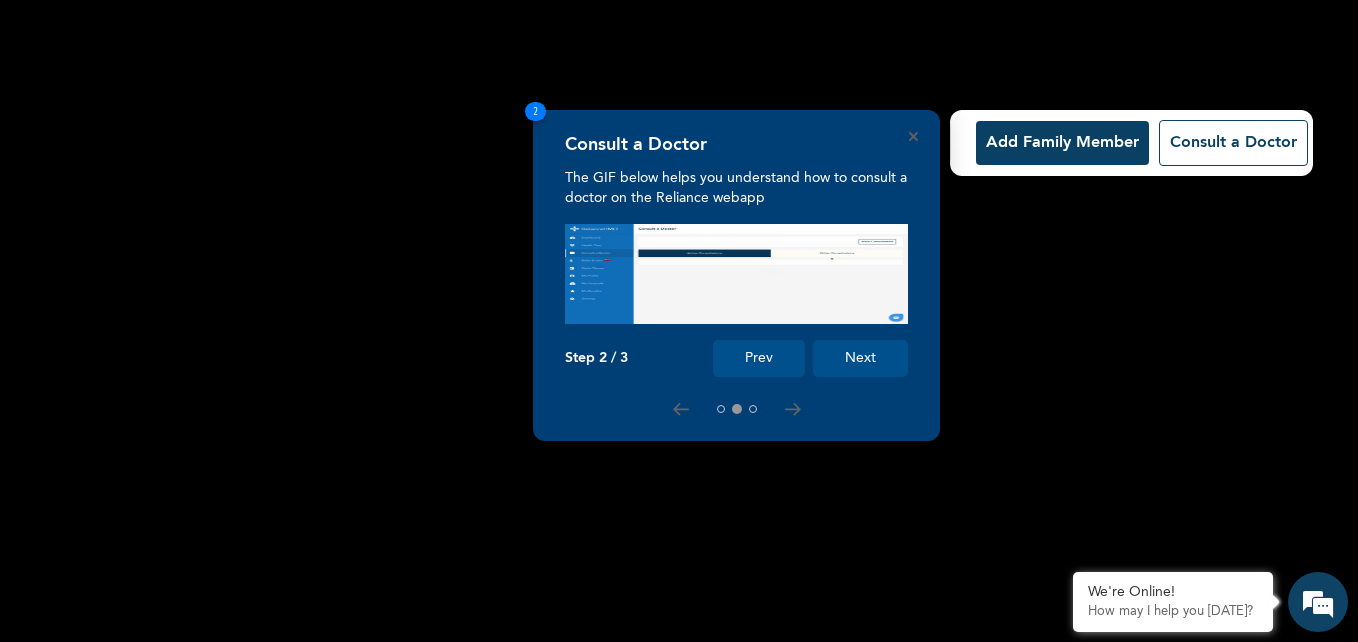 click 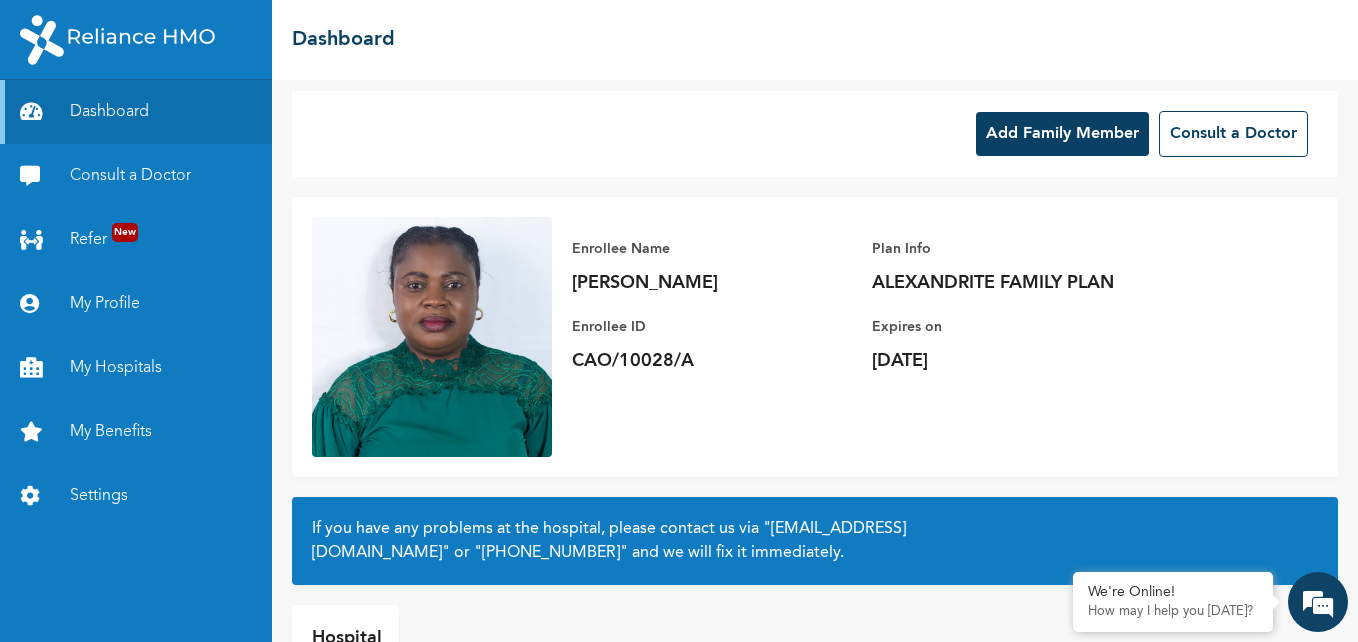 scroll, scrollTop: 0, scrollLeft: 0, axis: both 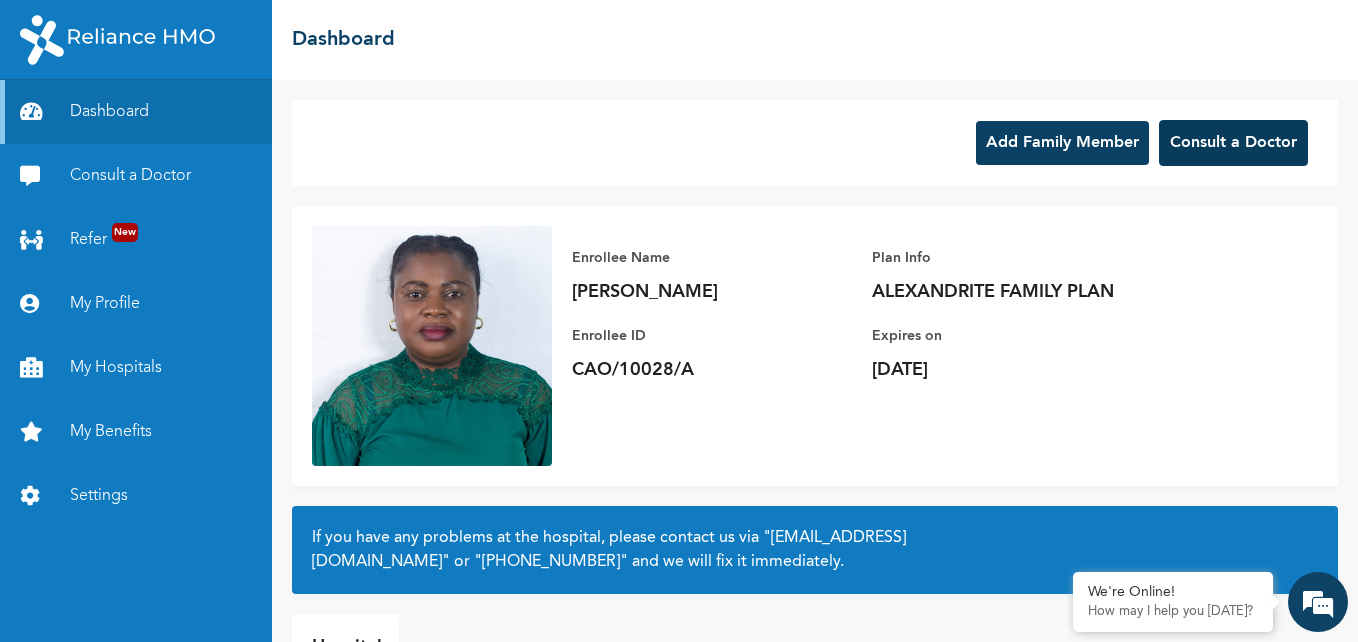 click on "Consult a Doctor" at bounding box center (1233, 143) 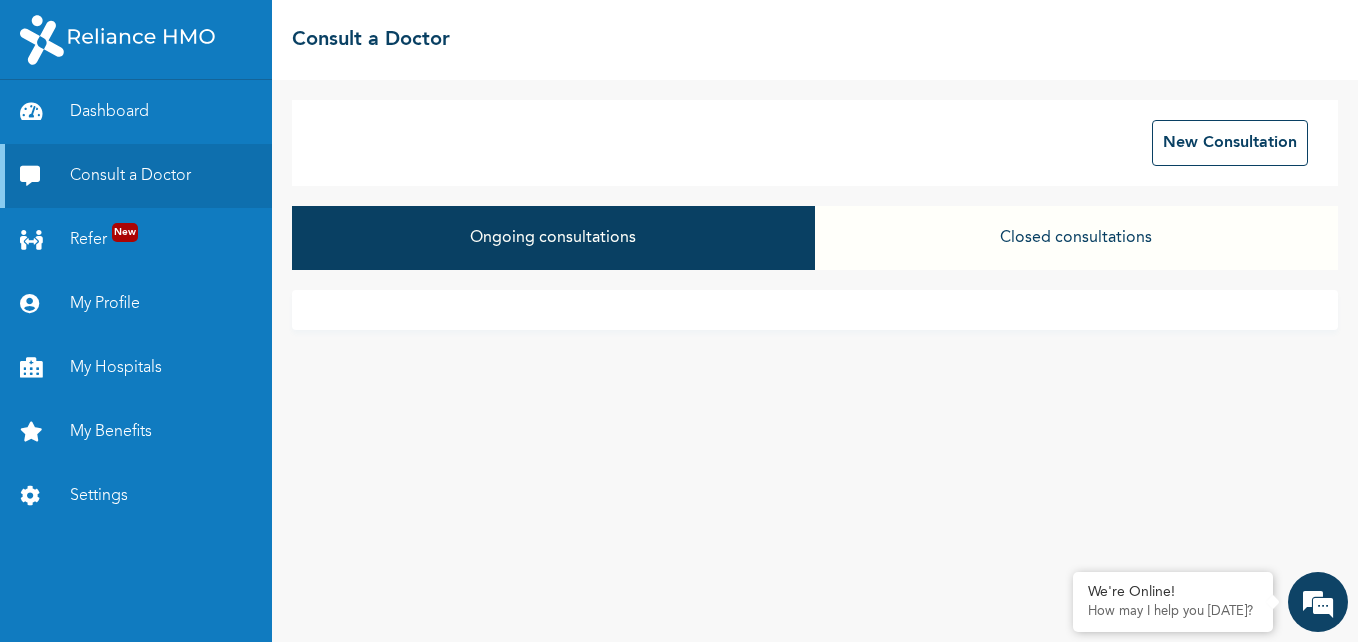 click on "New Consultation Ongoing consultations Closed consultations" at bounding box center [815, 361] 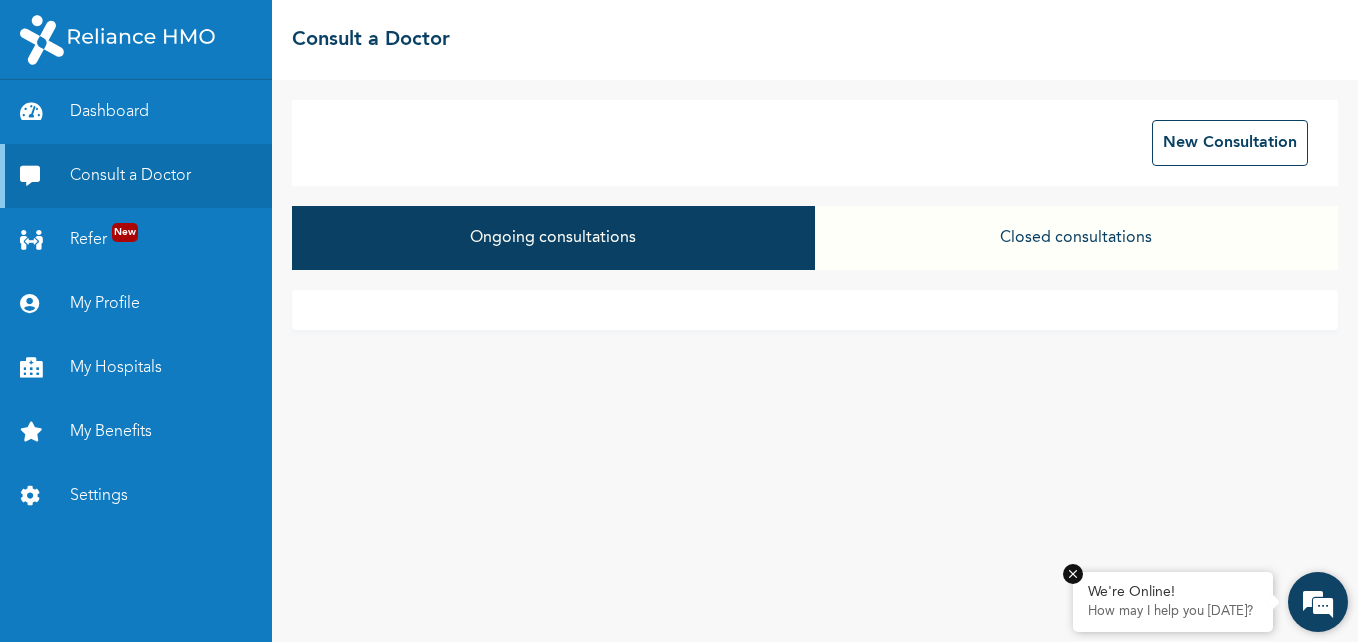 click on "How may I help you today?" at bounding box center (1173, 612) 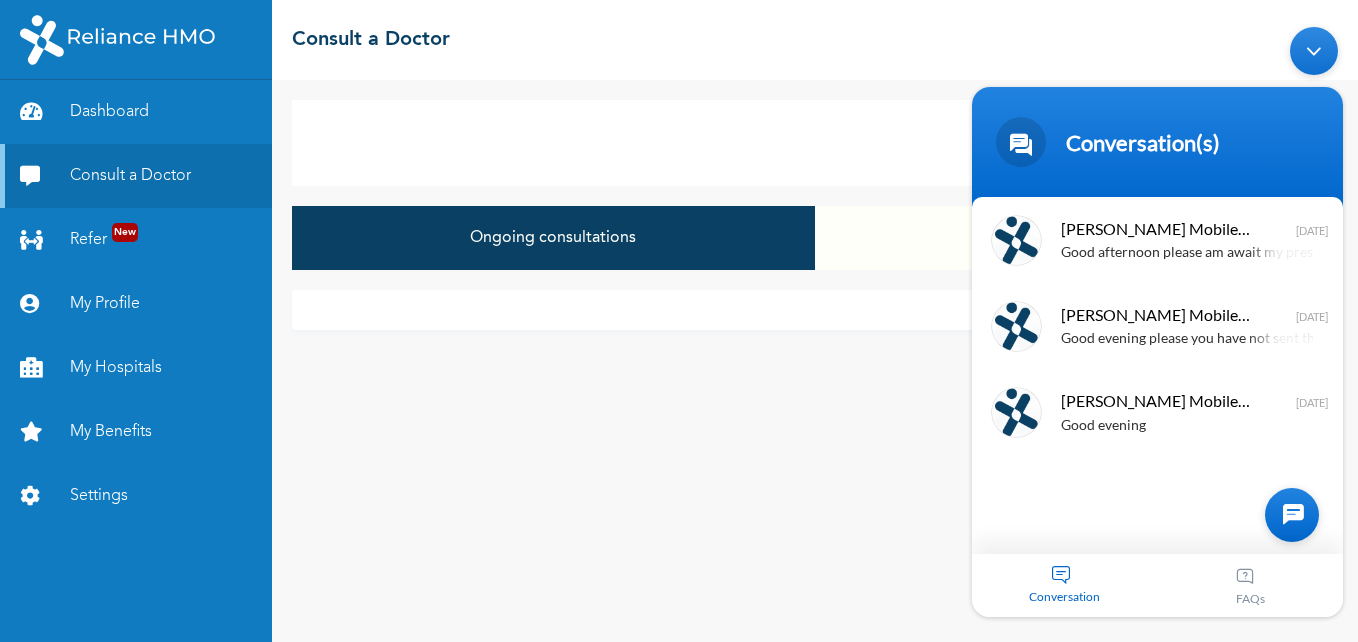 click on "New Consultation Ongoing consultations Closed consultations" at bounding box center [815, 361] 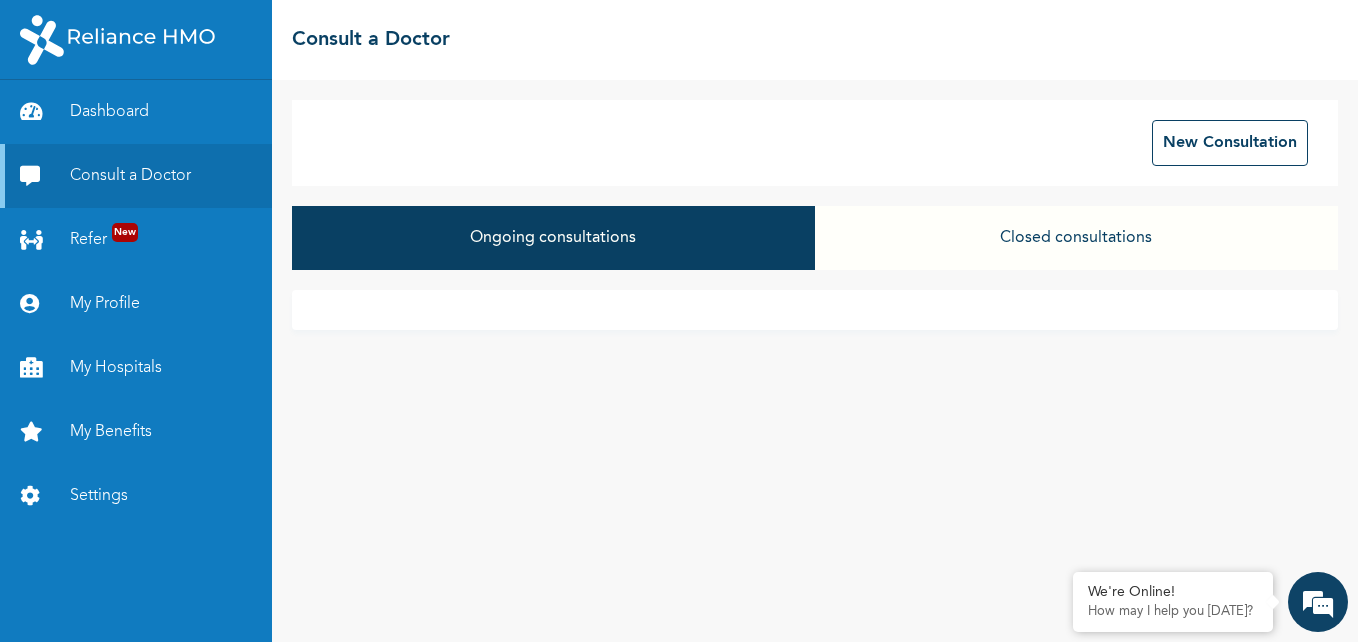 click on "Ongoing consultations" at bounding box center (553, 238) 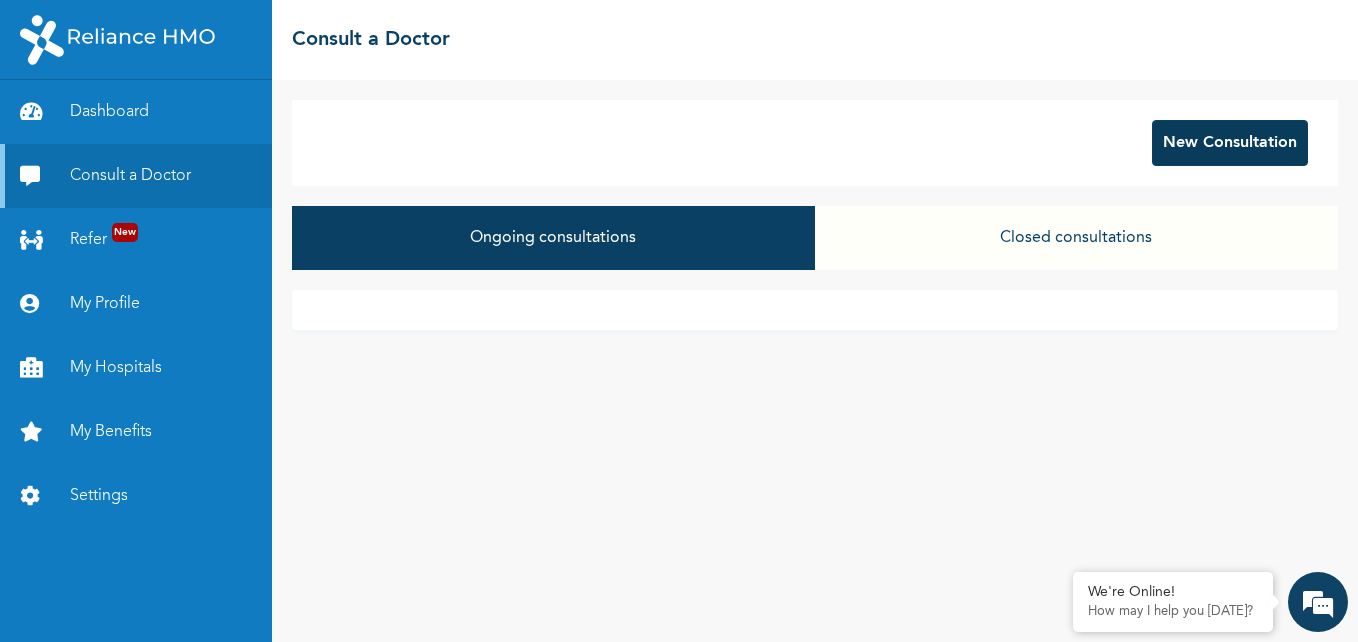 click on "New Consultation" at bounding box center [1230, 143] 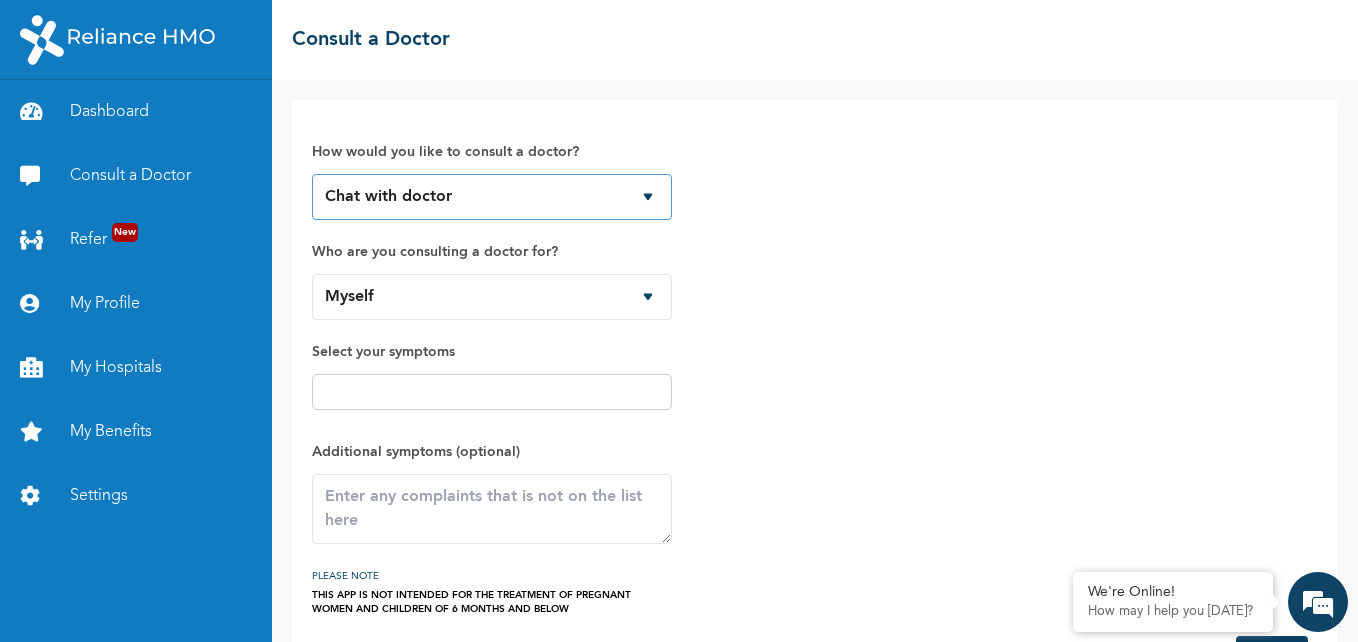click on "Chat with doctor Phone Call" at bounding box center (492, 197) 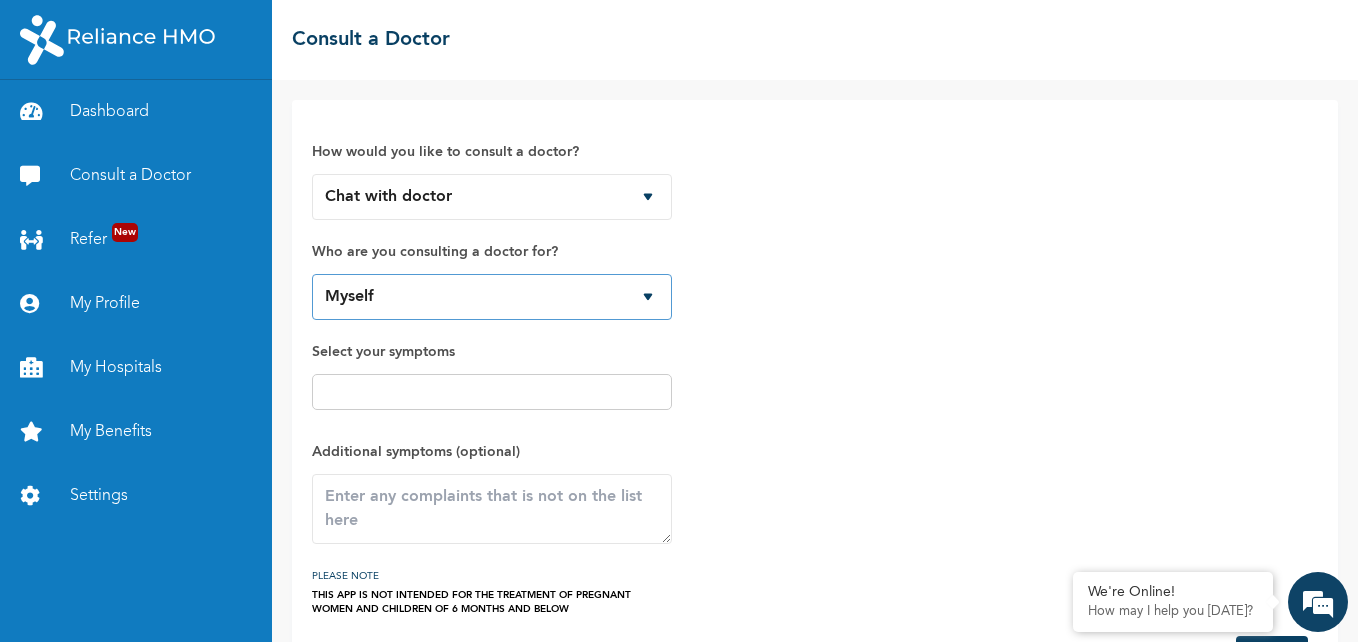 click on "Myself Anuoluwapo Ogunmuyiwa Ayooluwa Ogunmuyiwa Sunday Ogunmuyiwa" at bounding box center [492, 297] 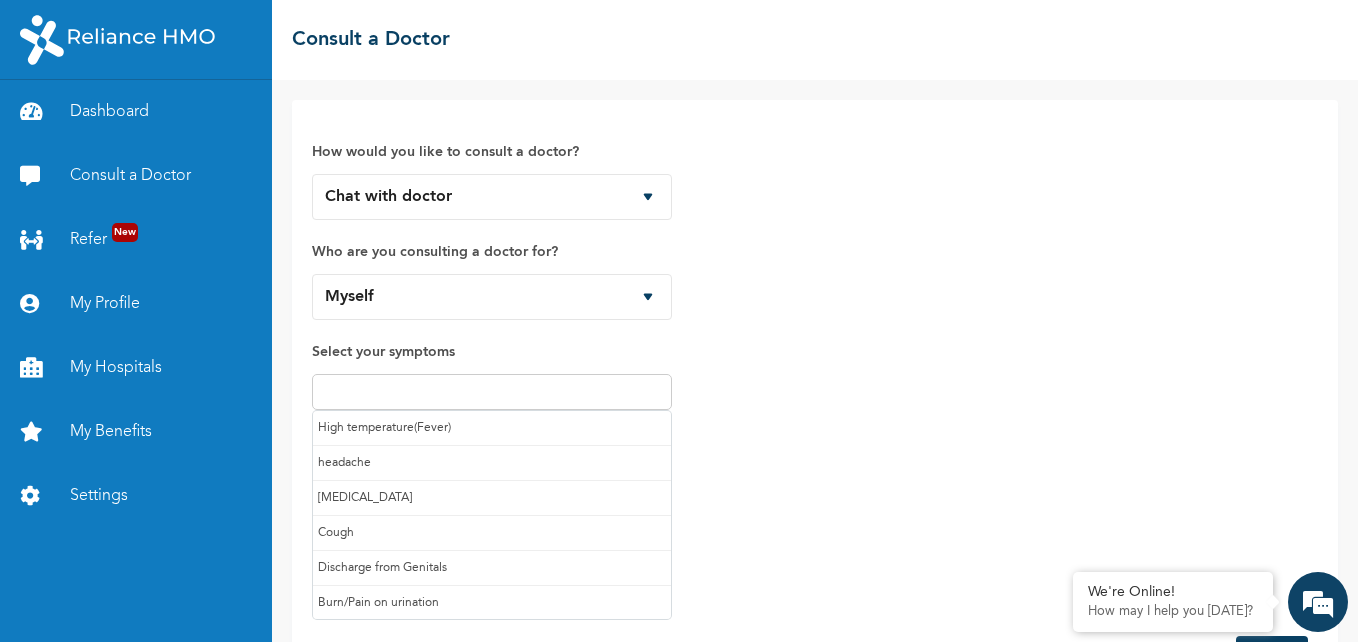 click at bounding box center [492, 392] 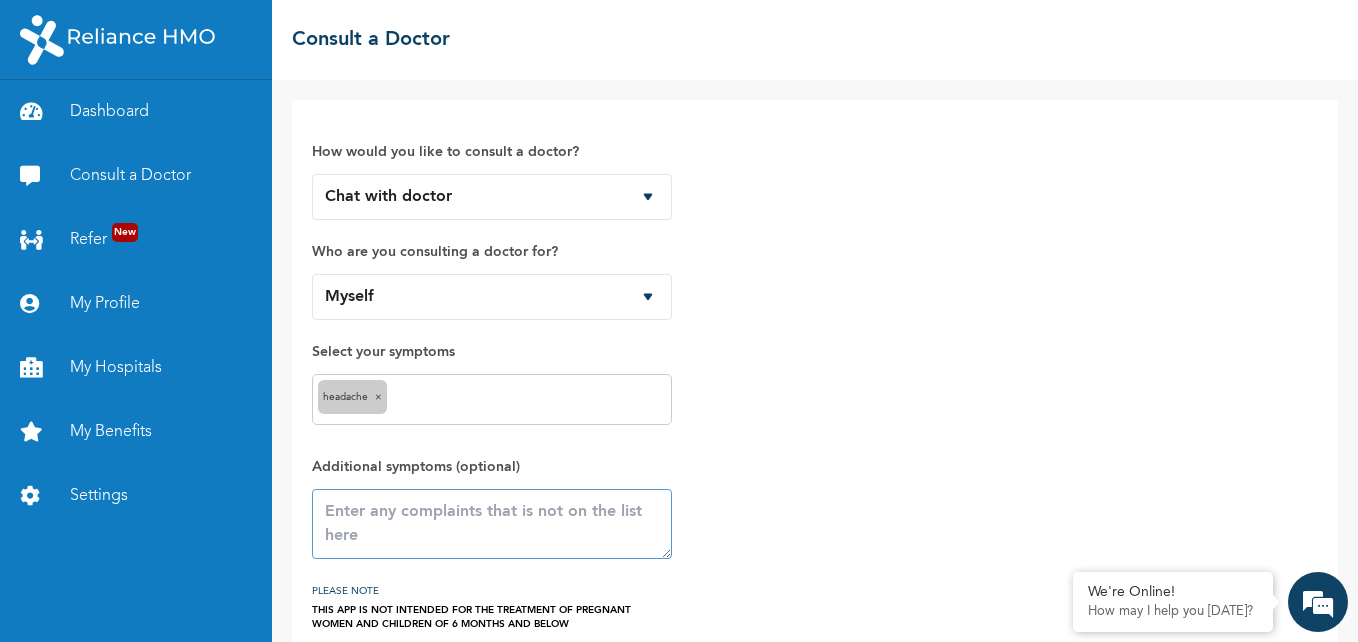click at bounding box center (492, 524) 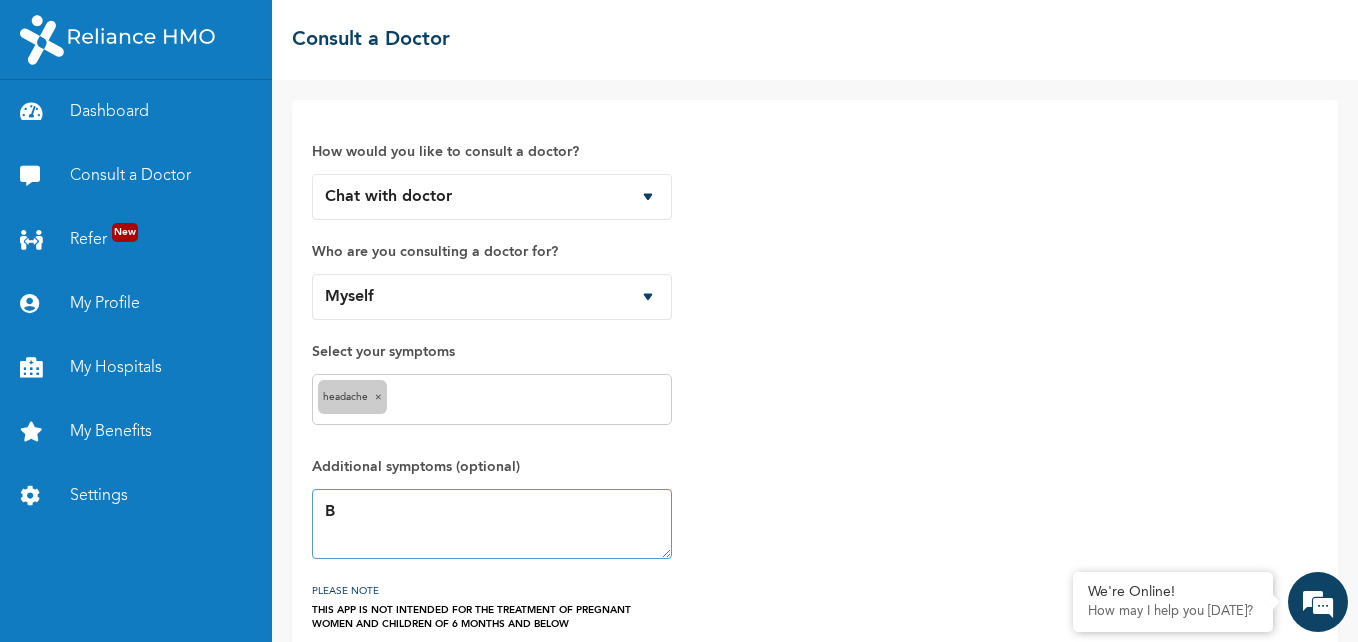 type on "B" 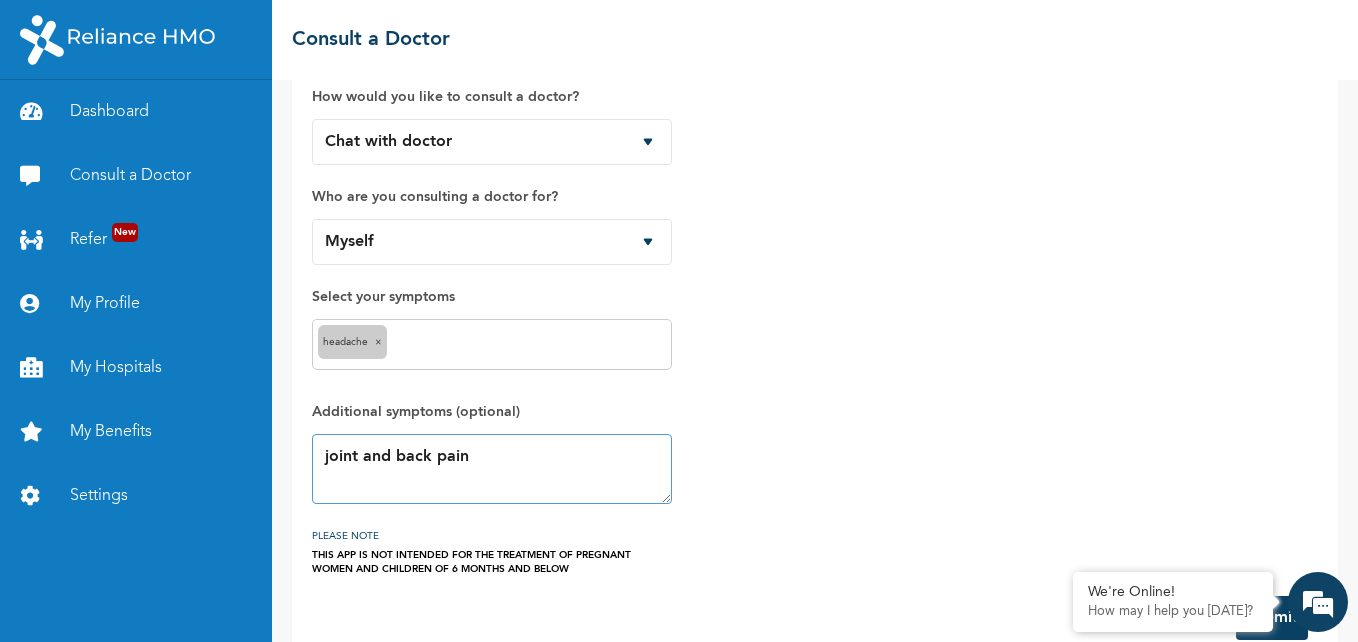 scroll, scrollTop: 93, scrollLeft: 0, axis: vertical 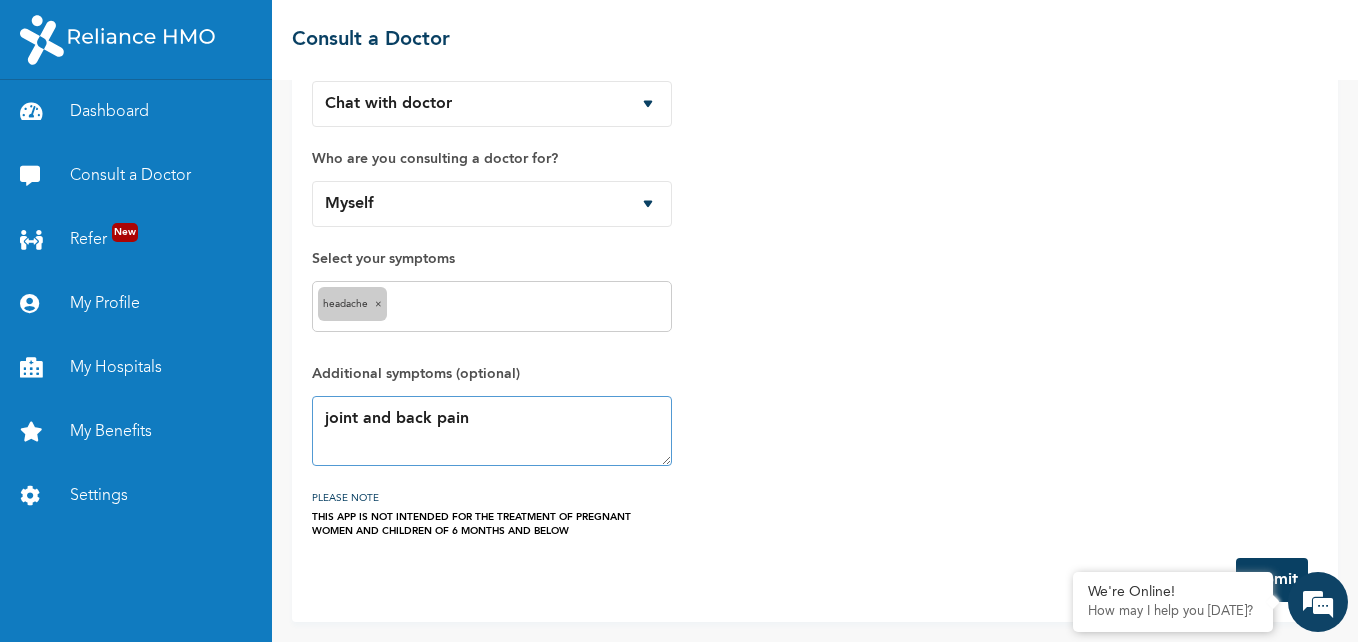 type on "joint and back pain" 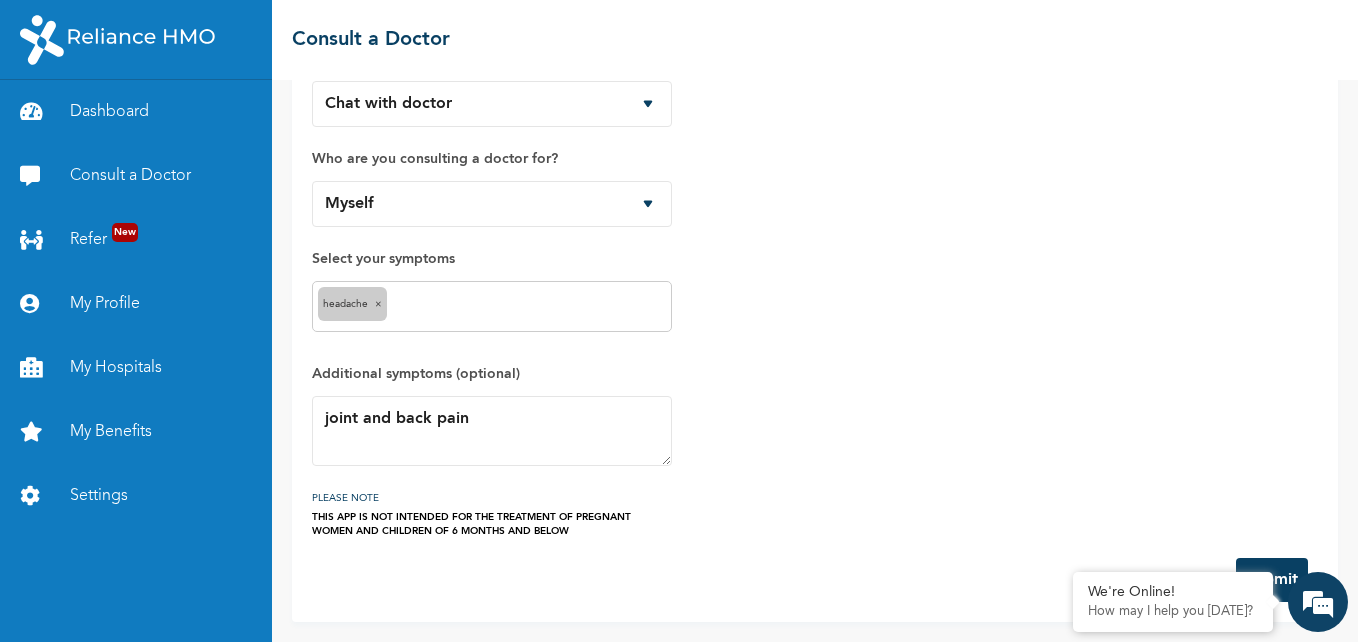 click on "Submit" at bounding box center (1272, 580) 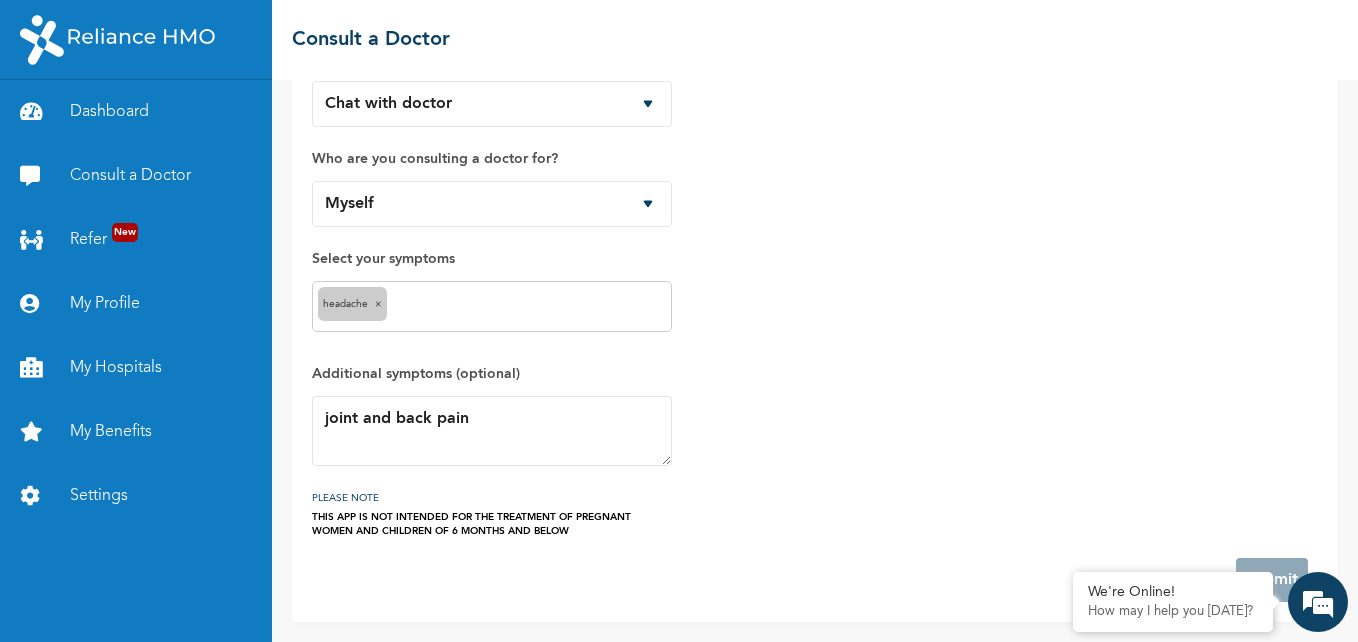 click on "How would you like to consult a doctor? Chat with doctor Phone Call Who are you consulting a doctor for? Myself Anuoluwapo Ogunmuyiwa Ayooluwa Ogunmuyiwa Sunday Ogunmuyiwa Select your symptoms headache  ×  Additional symptoms (optional) joint and back pain PLEASE NOTE THIS APP IS NOT INTENDED FOR THE TREATMENT OF PREGNANT WOMEN AND CHILDREN OF 6 MONTHS AND BELOW Submit" at bounding box center [815, 314] 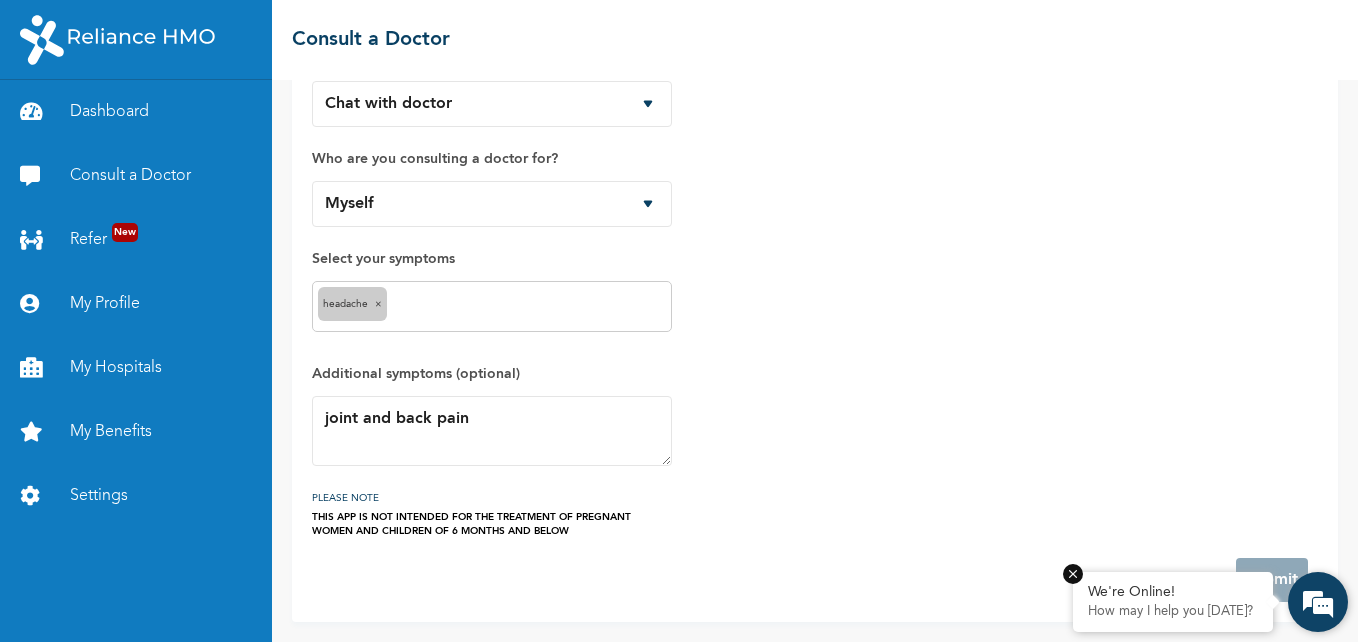 click at bounding box center [1073, 574] 